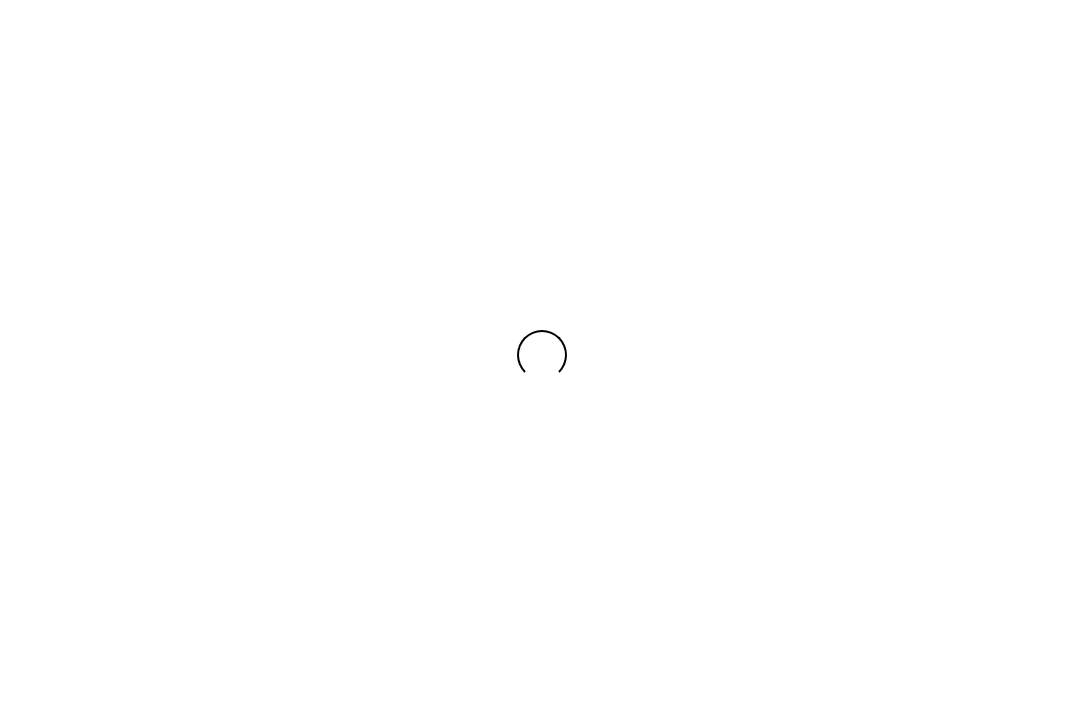 scroll, scrollTop: 0, scrollLeft: 0, axis: both 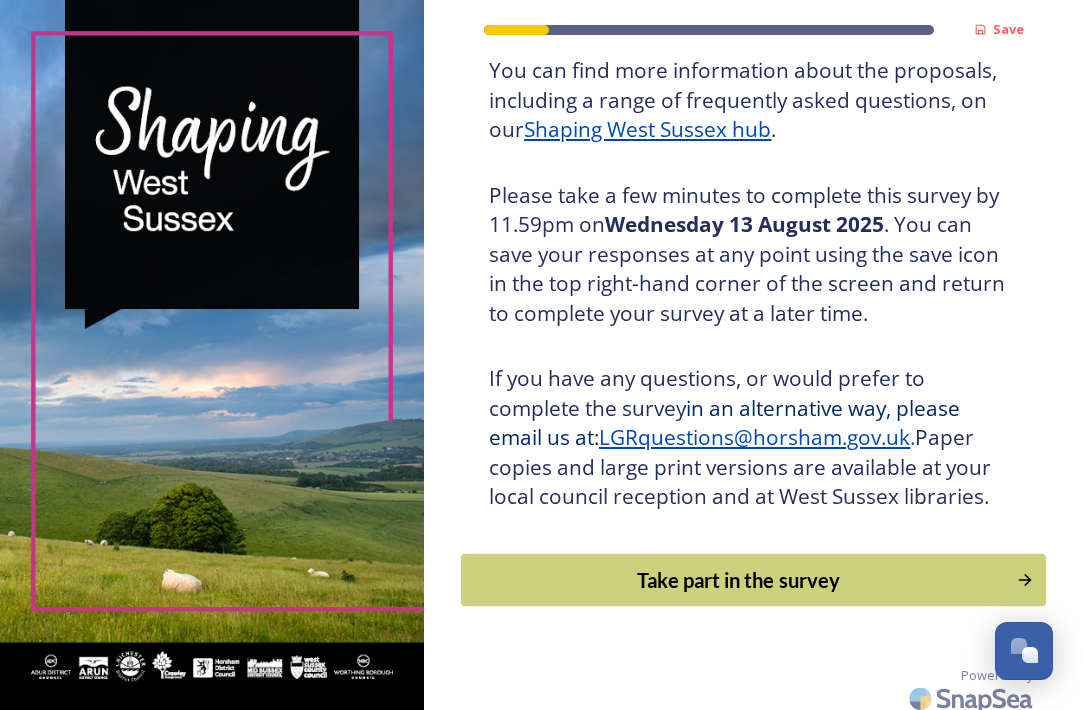 click on "Take part in the survey" at bounding box center (738, 580) 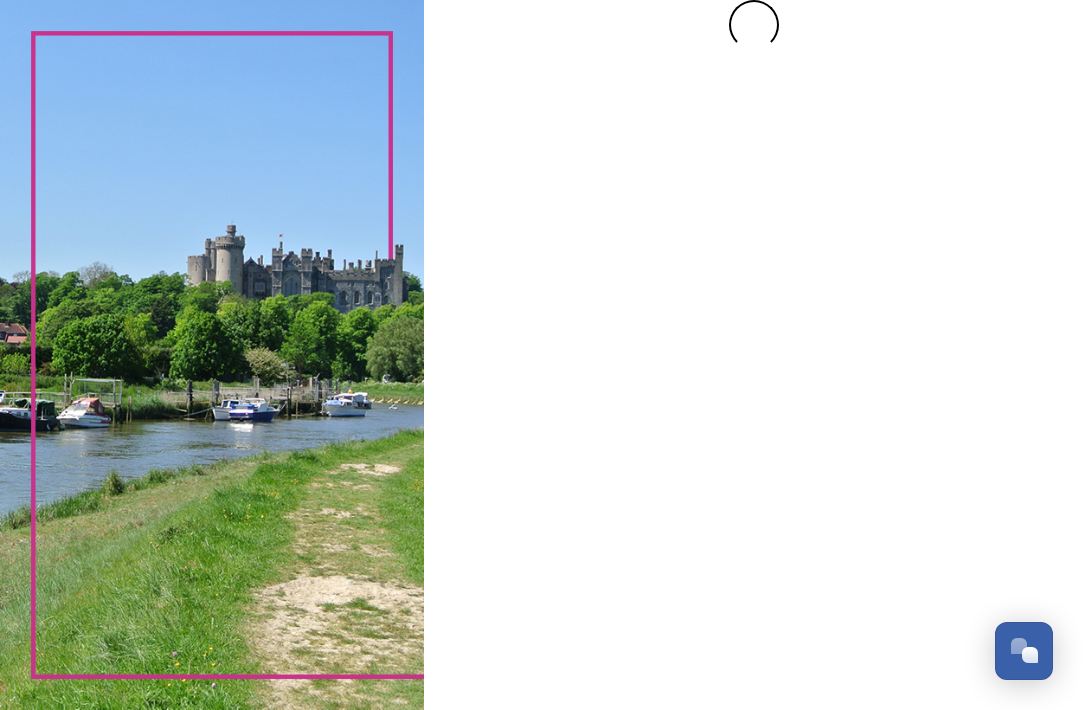 scroll, scrollTop: 0, scrollLeft: 0, axis: both 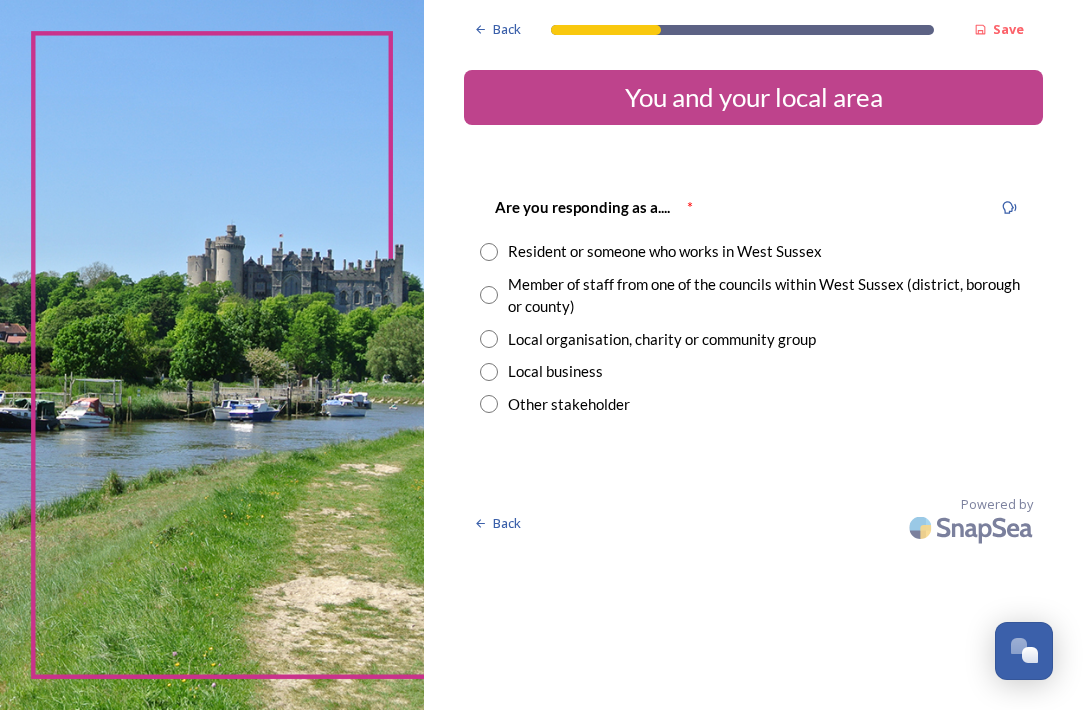 click at bounding box center (489, 252) 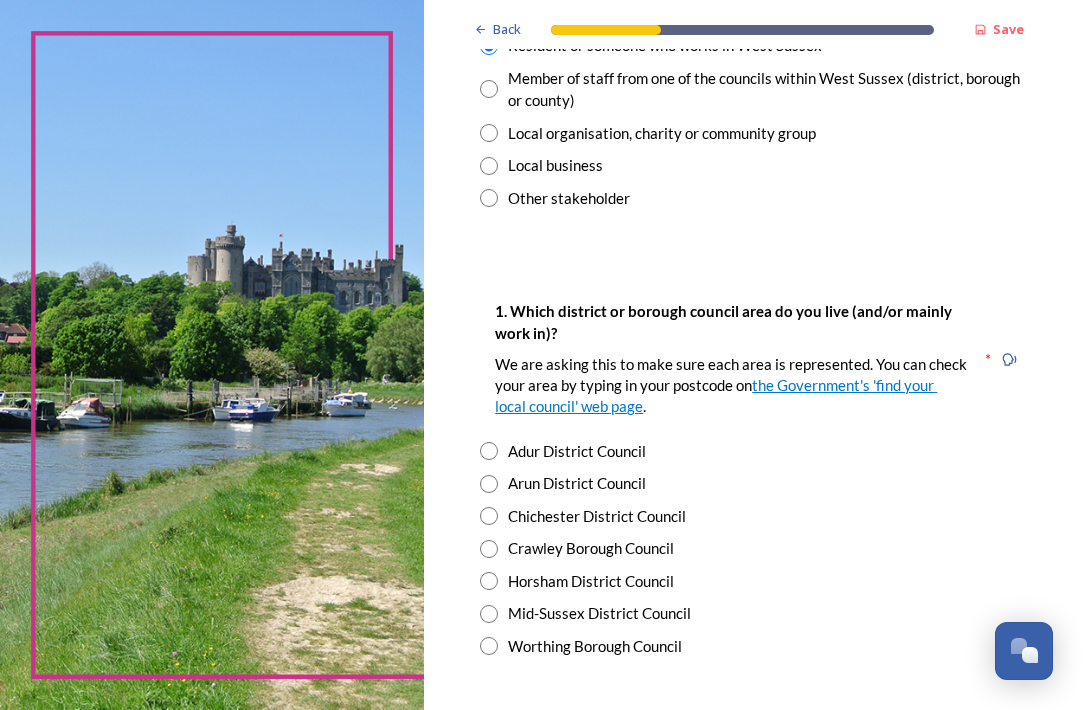 scroll, scrollTop: 222, scrollLeft: 0, axis: vertical 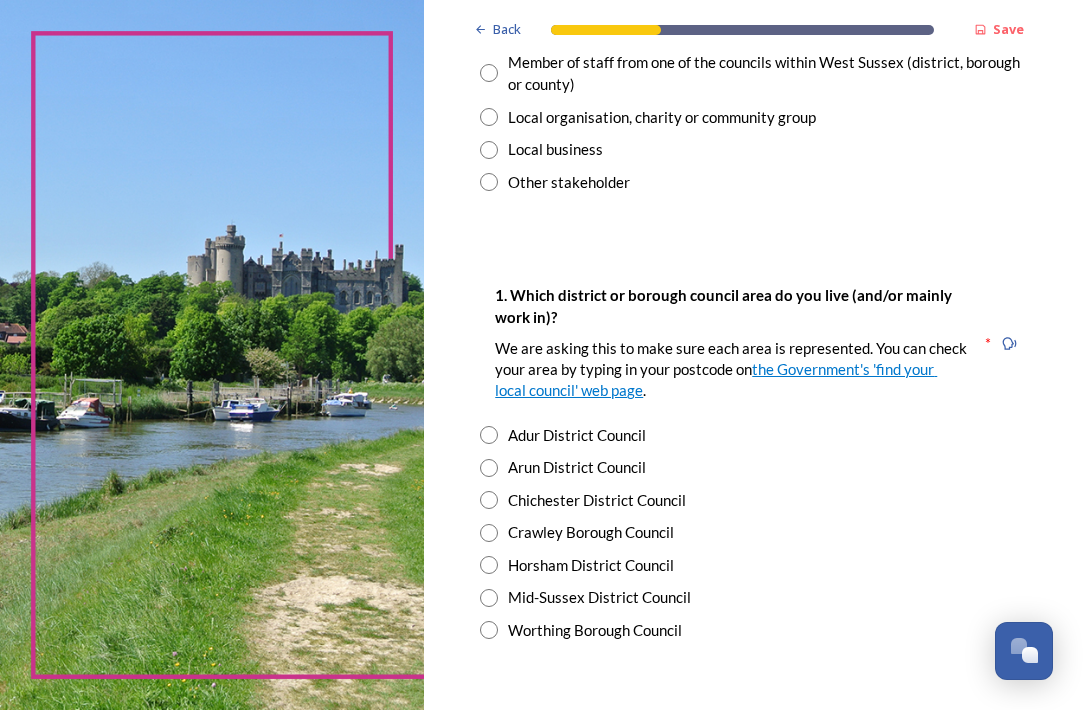 click at bounding box center (489, 500) 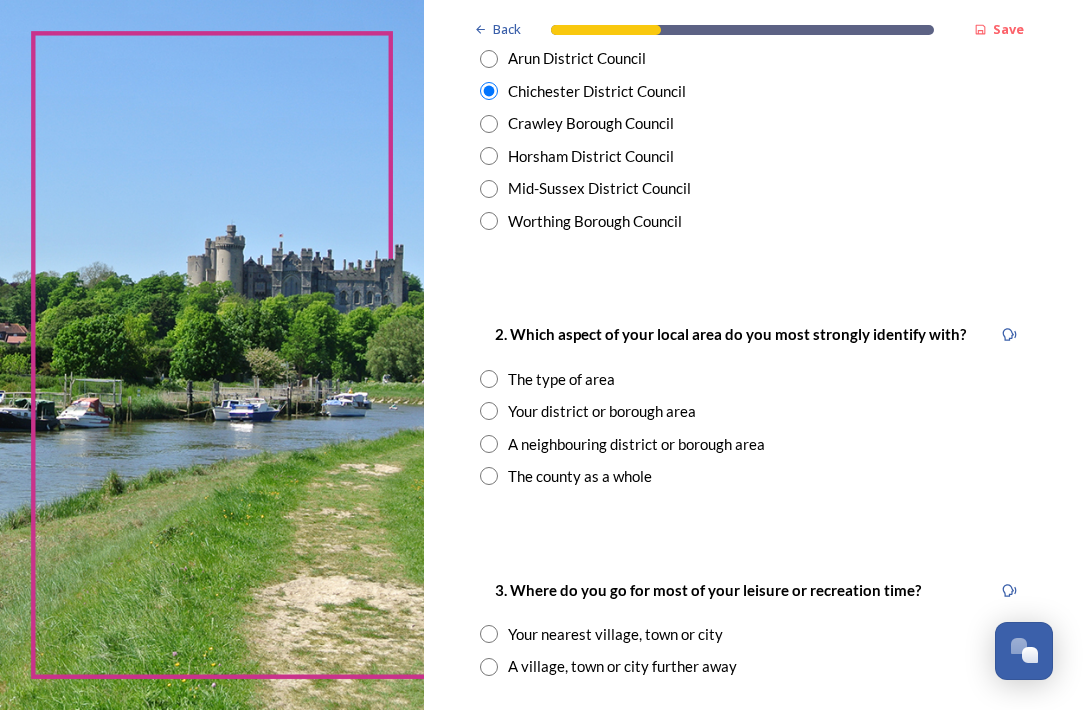 scroll, scrollTop: 633, scrollLeft: 0, axis: vertical 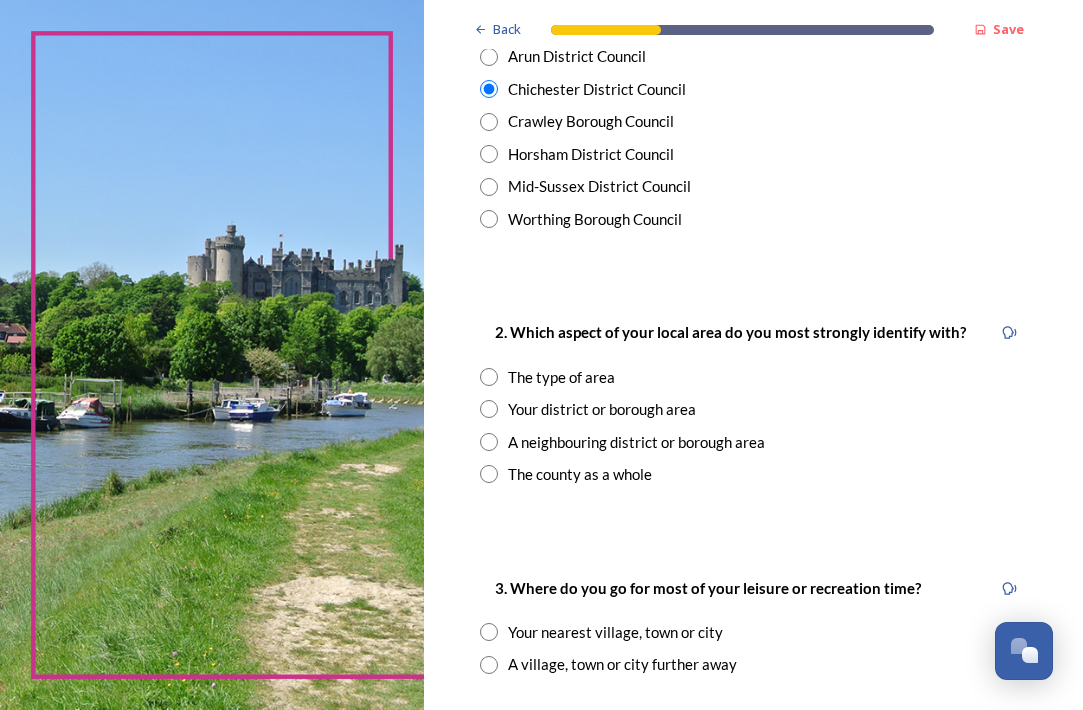 click at bounding box center (489, 442) 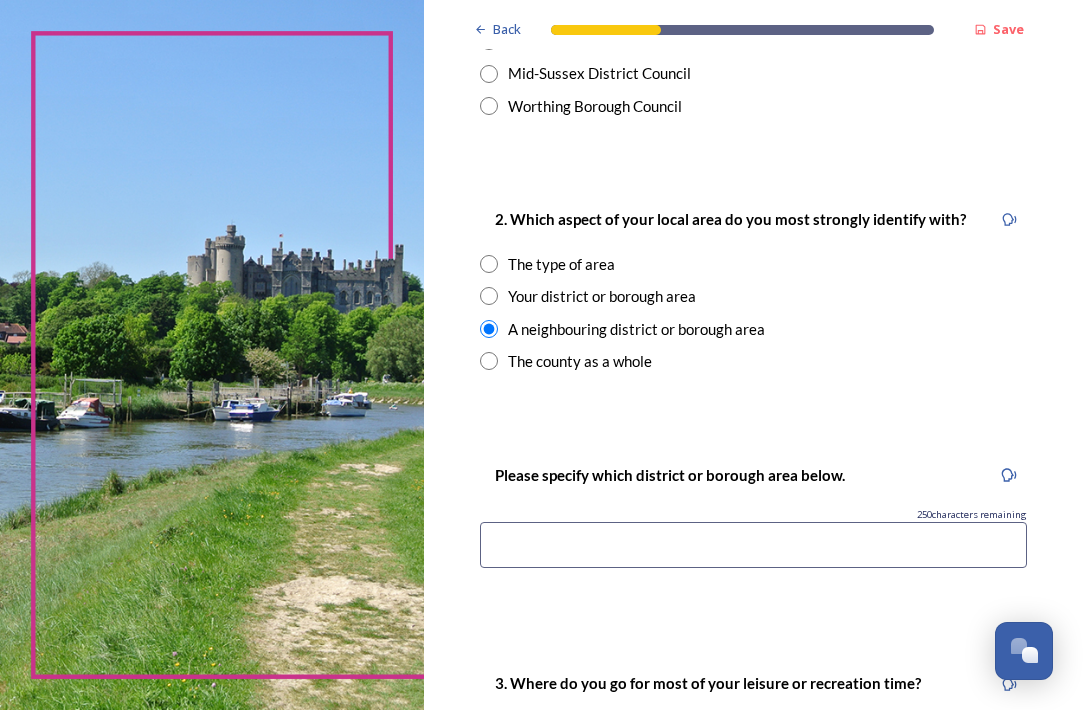 scroll, scrollTop: 806, scrollLeft: 0, axis: vertical 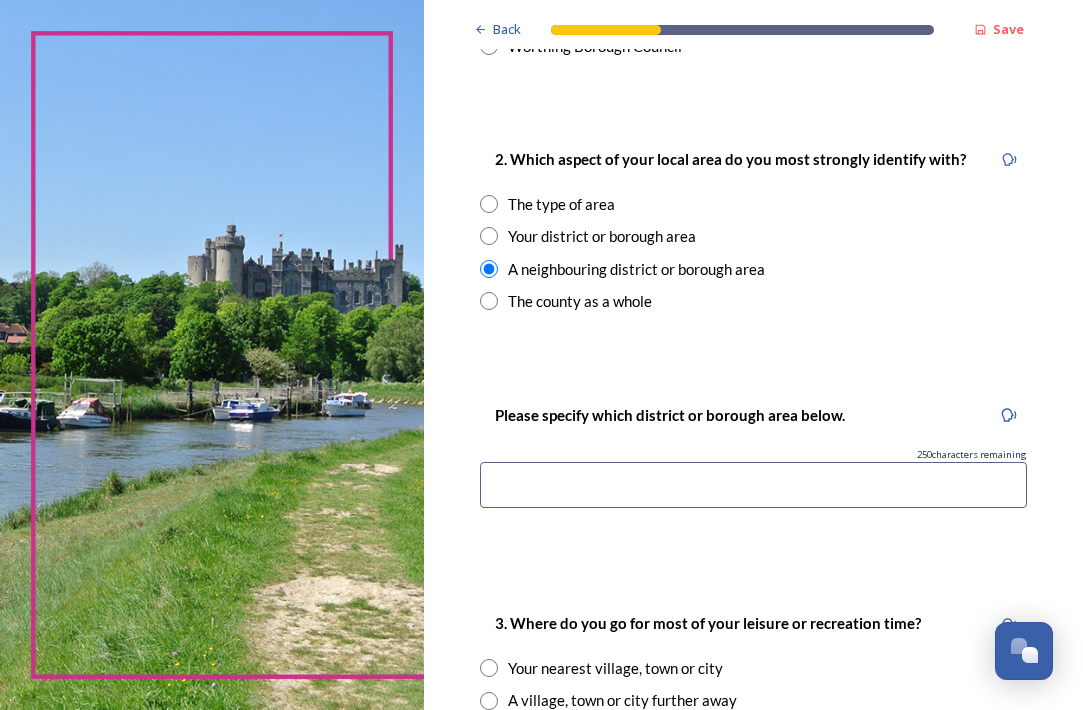 click at bounding box center (753, 485) 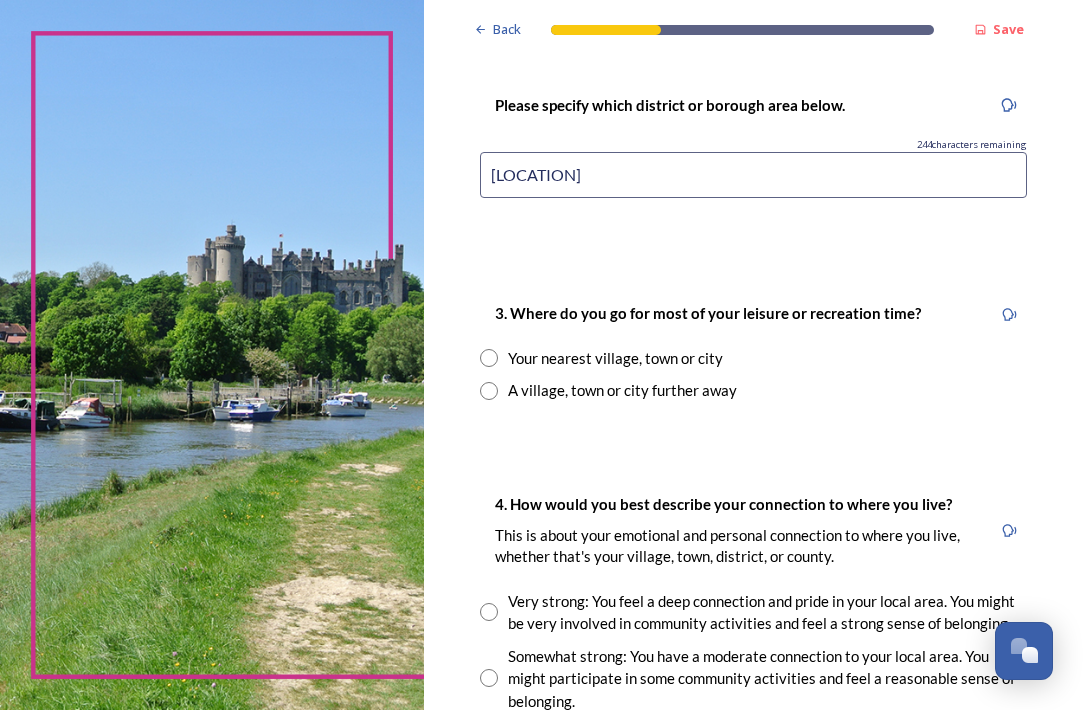 scroll, scrollTop: 1121, scrollLeft: 0, axis: vertical 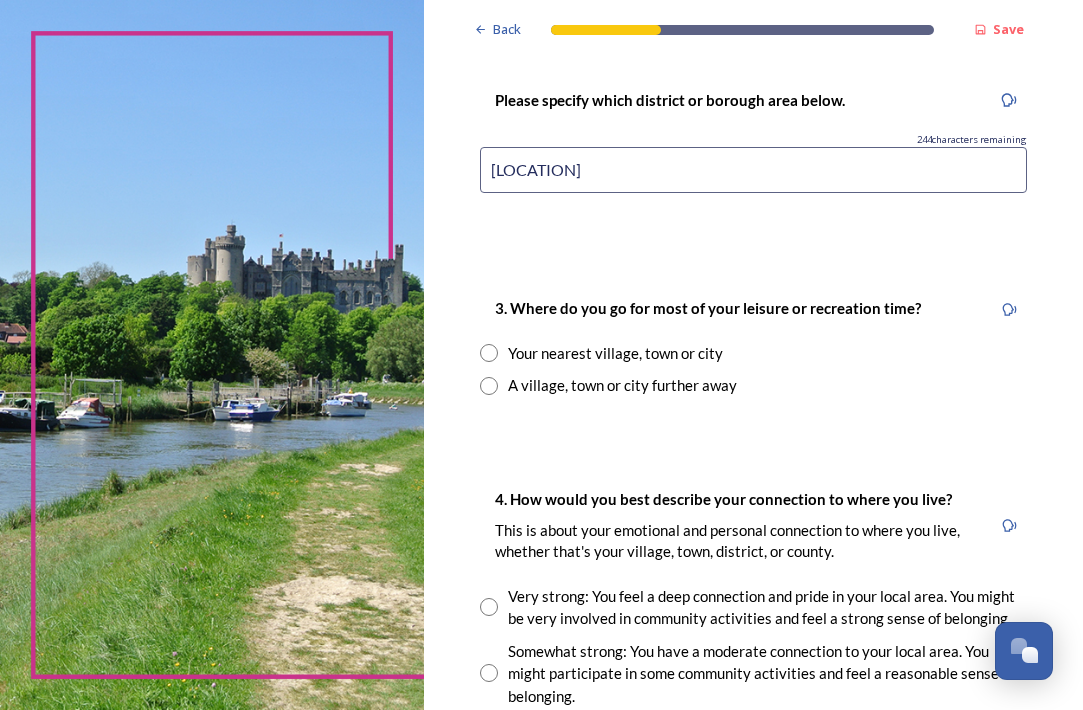 type on "[LOCATION]" 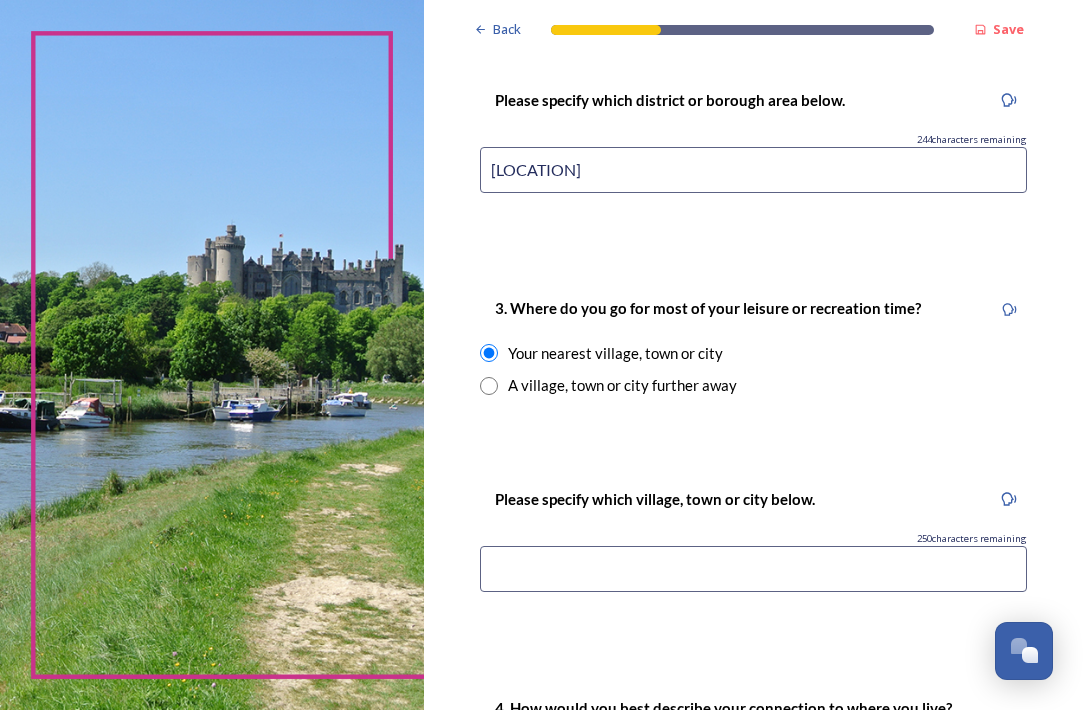 click at bounding box center [753, 569] 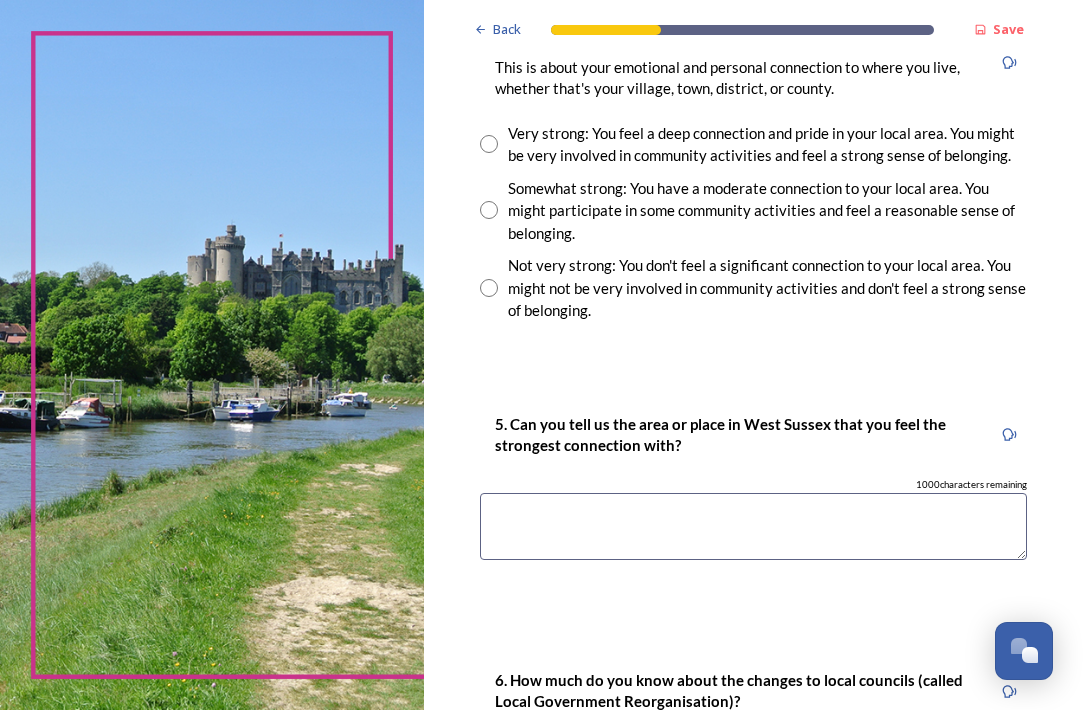 scroll, scrollTop: 1788, scrollLeft: 0, axis: vertical 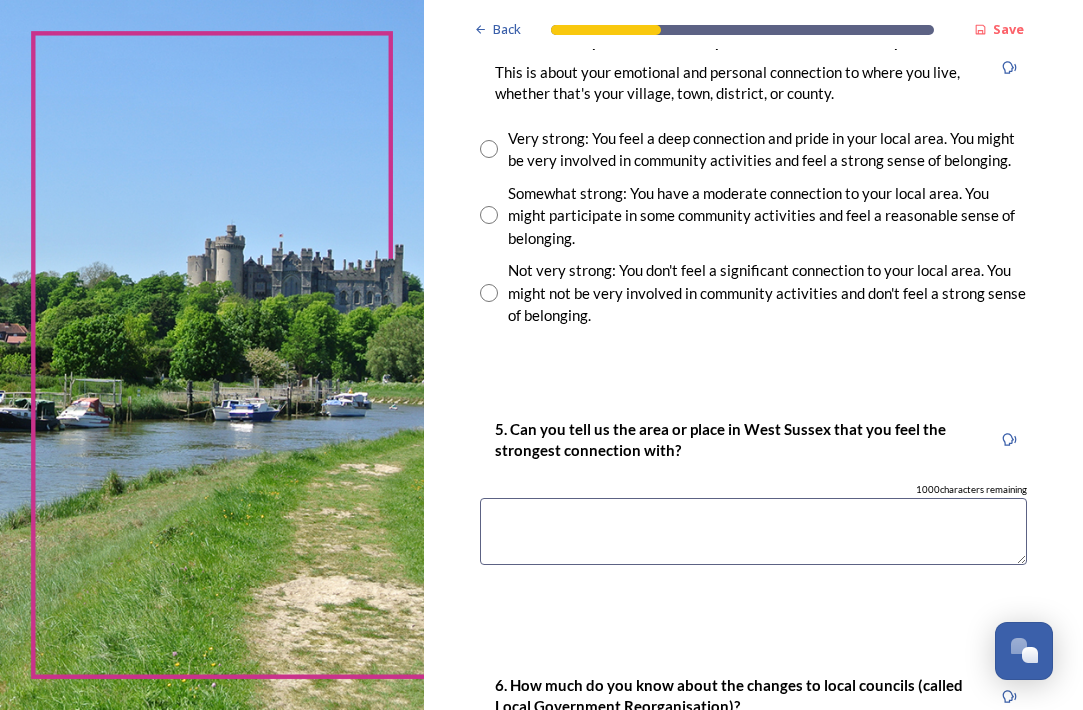 type on "Chichester" 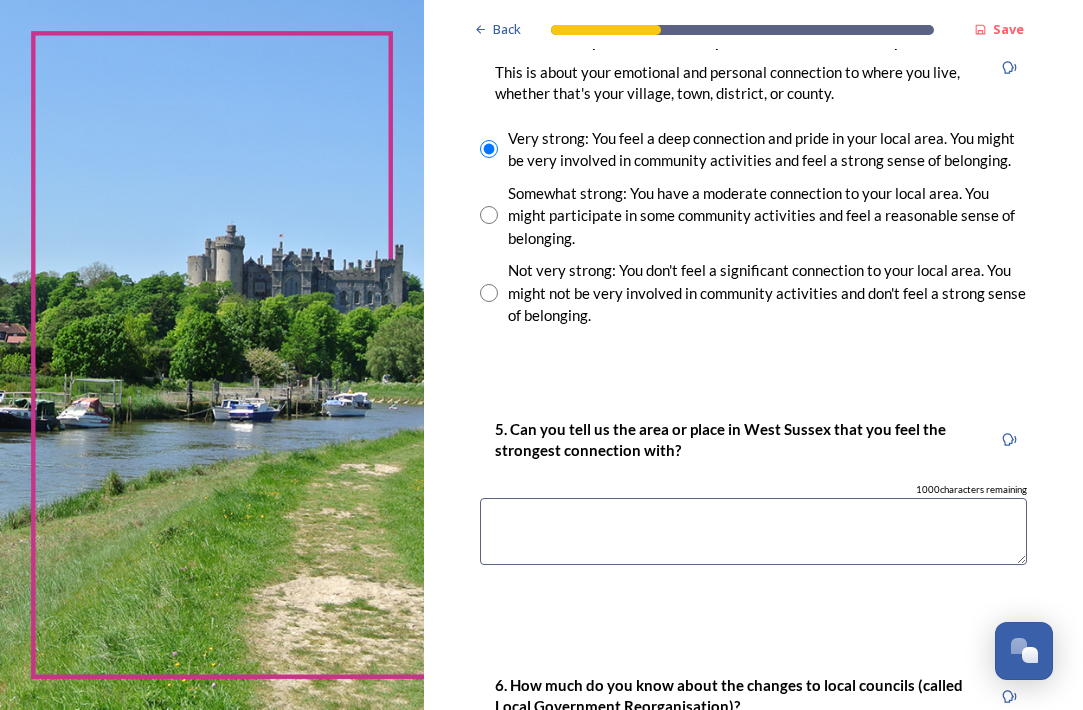 click at bounding box center [753, 531] 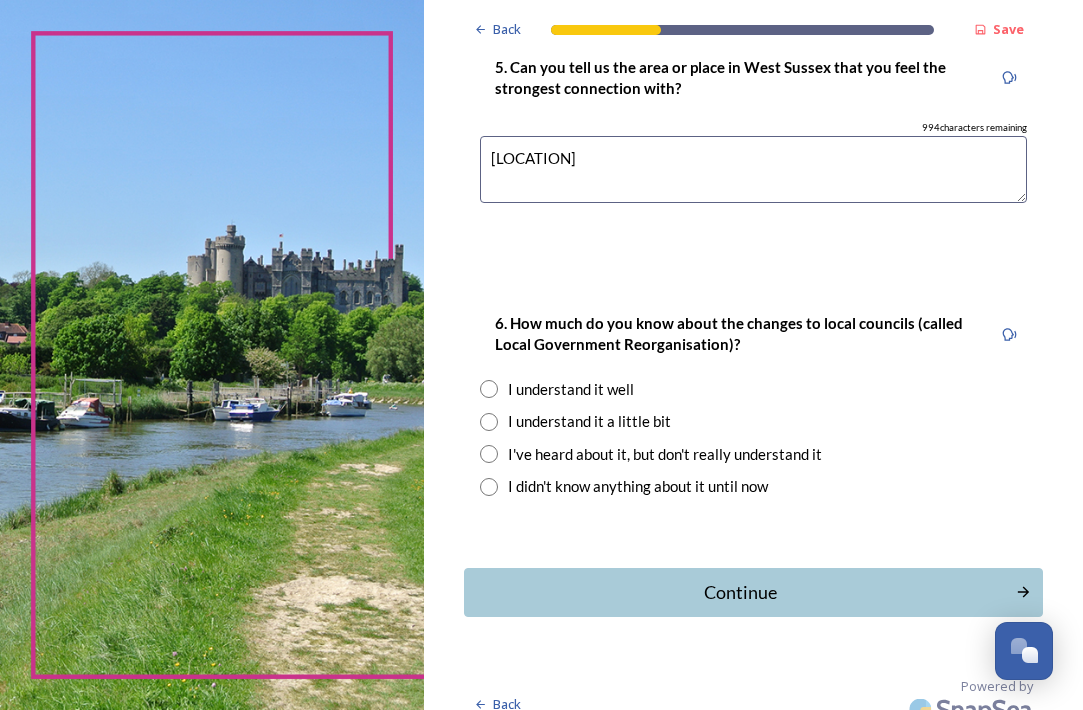 scroll, scrollTop: 2149, scrollLeft: 0, axis: vertical 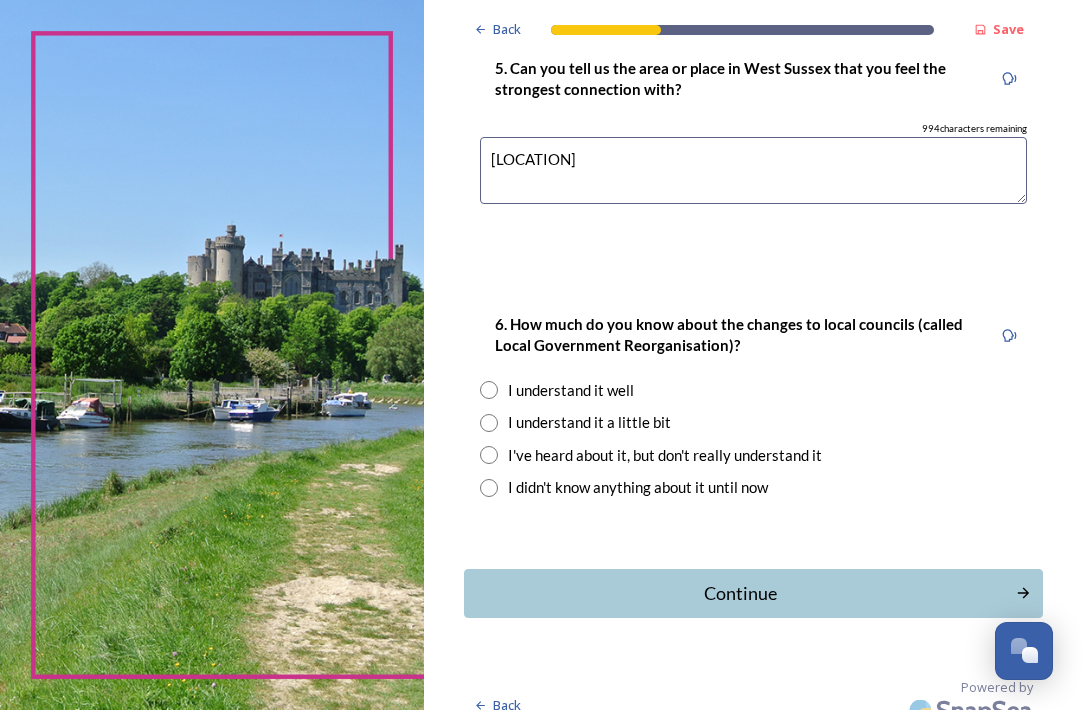type on "[LOCATION]" 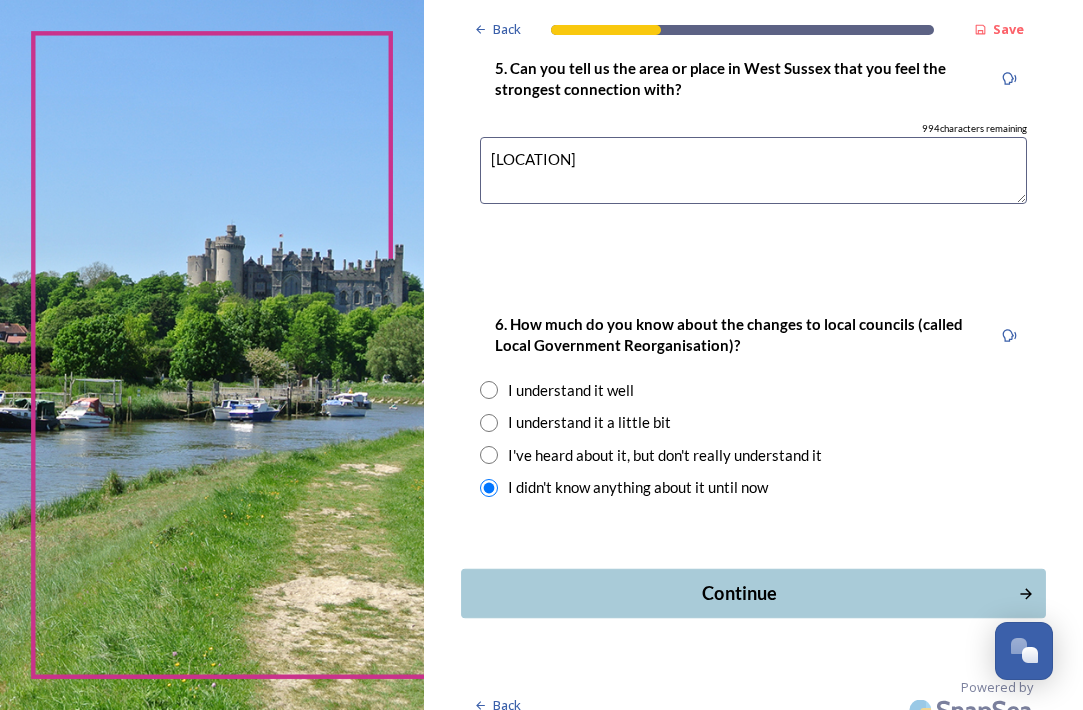 click on "Continue" at bounding box center [739, 593] 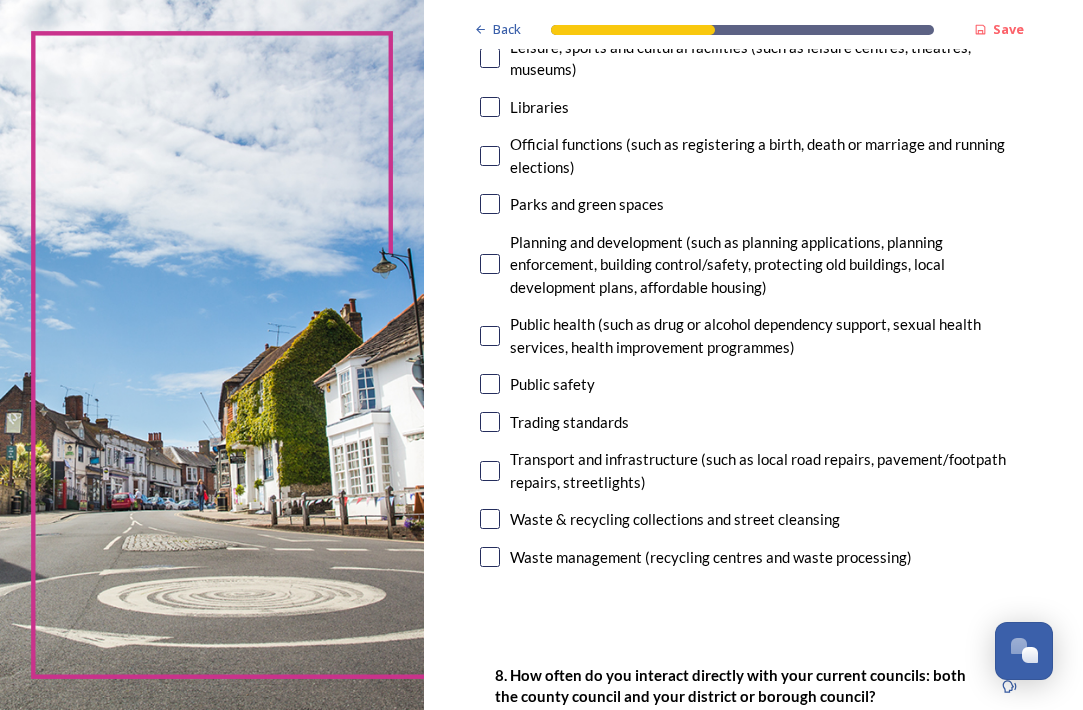 scroll, scrollTop: 736, scrollLeft: 0, axis: vertical 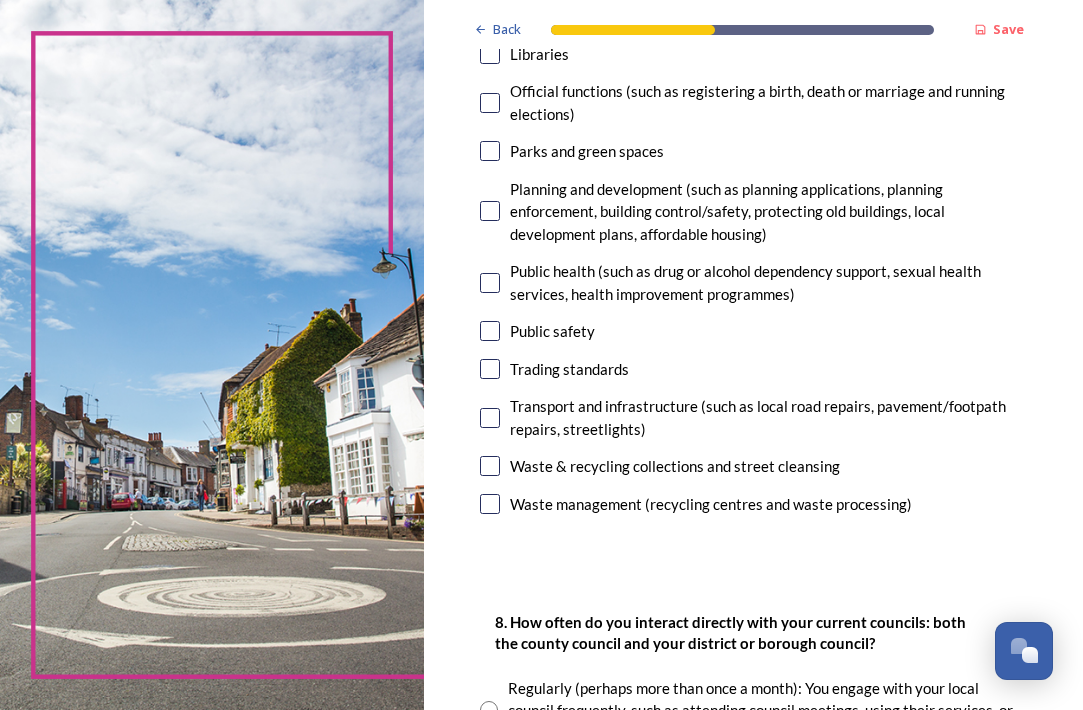 click at bounding box center [490, 331] 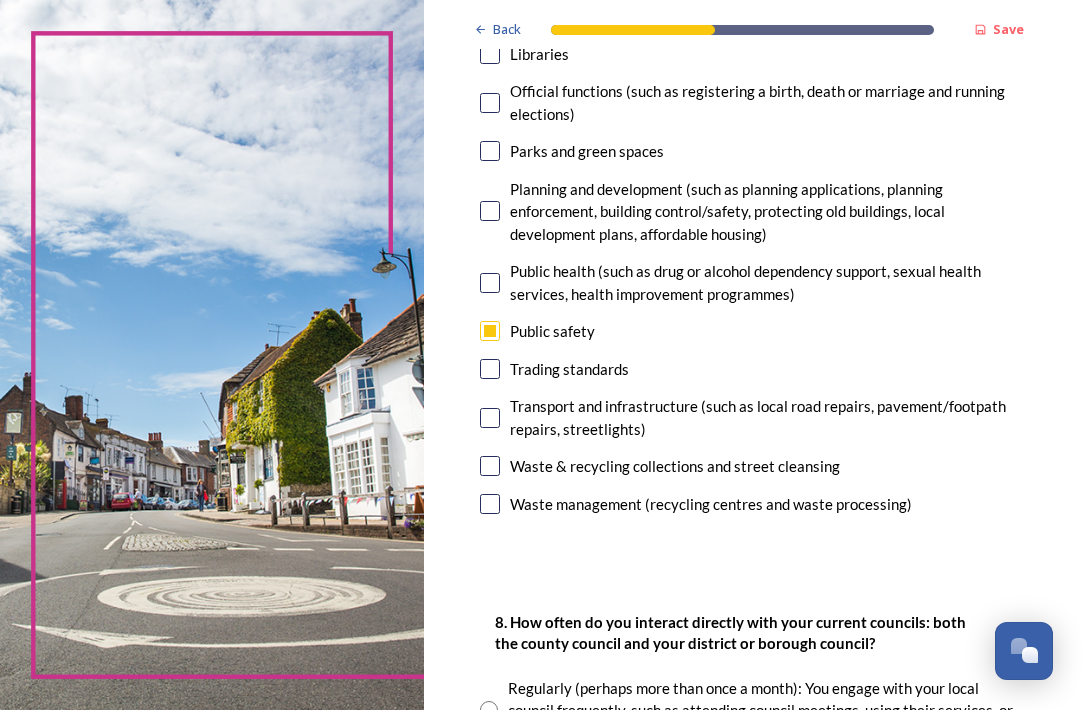 click at bounding box center (490, 418) 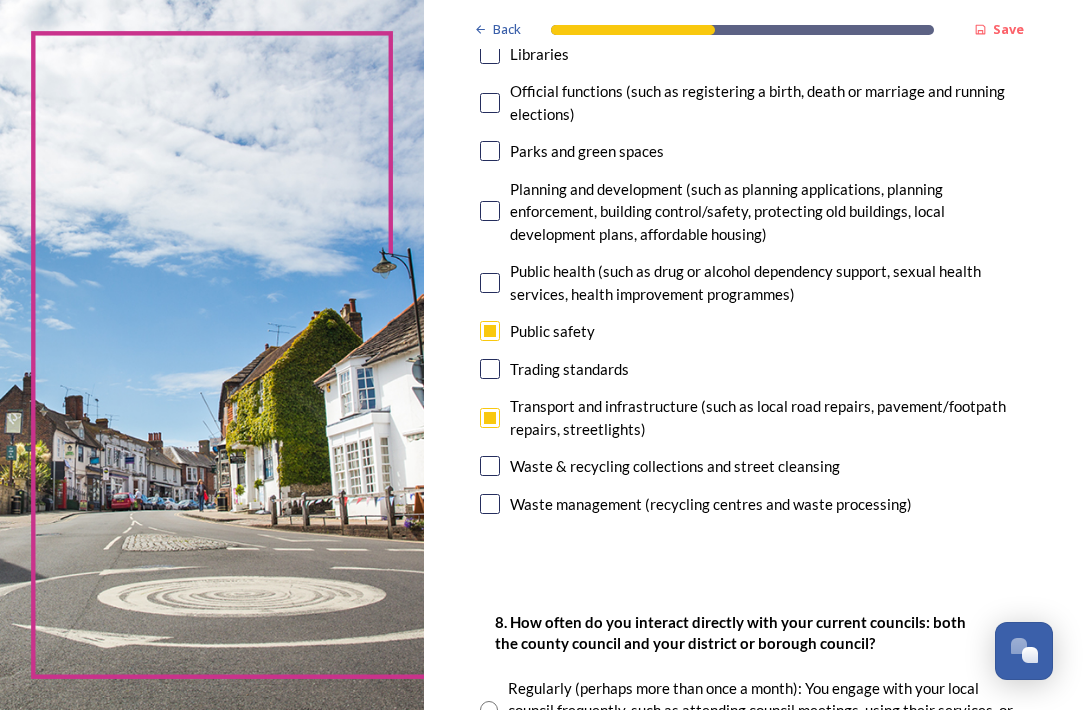 scroll, scrollTop: 735, scrollLeft: 0, axis: vertical 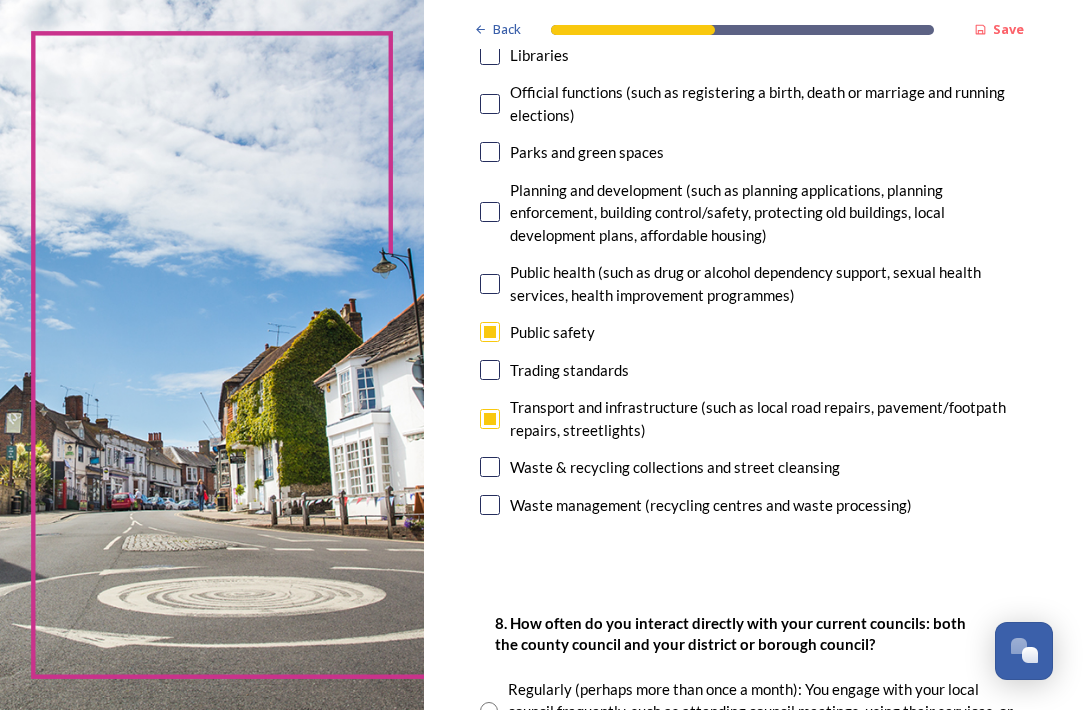 click at bounding box center (490, 467) 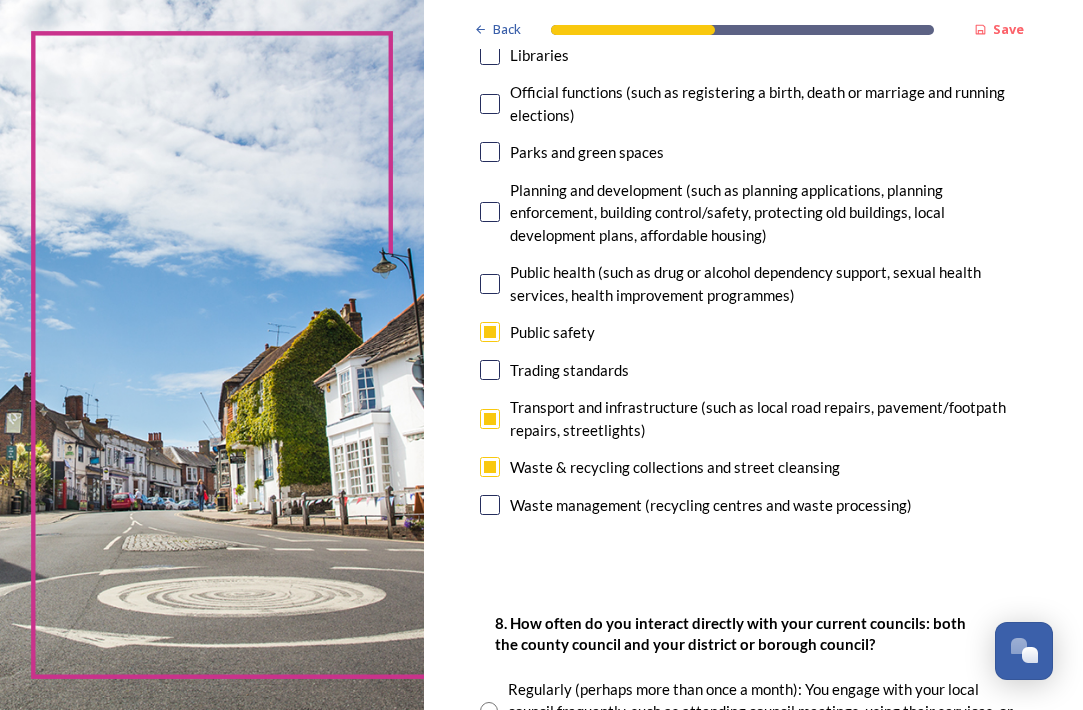 click at bounding box center (490, 505) 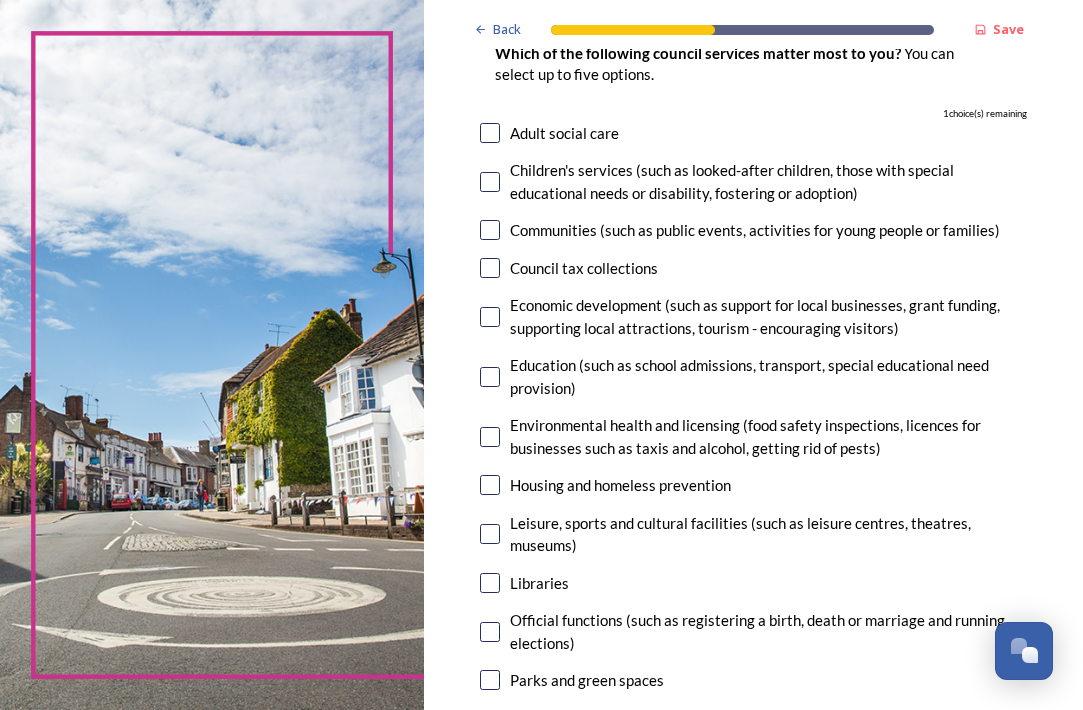scroll, scrollTop: 212, scrollLeft: 0, axis: vertical 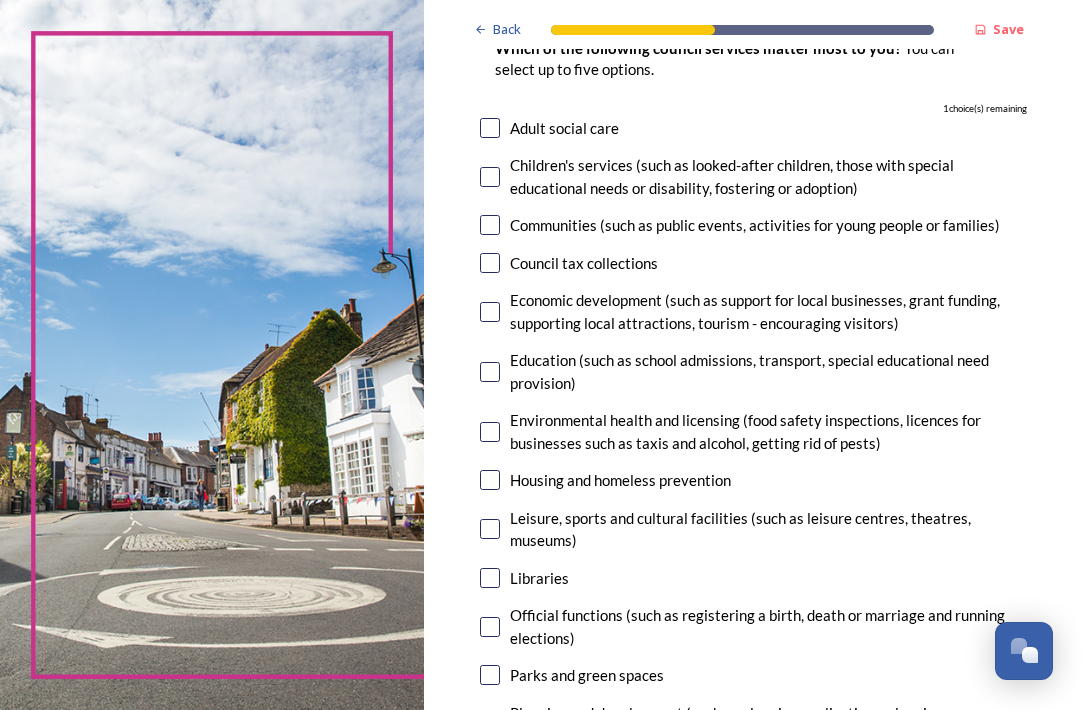 click at bounding box center (490, 529) 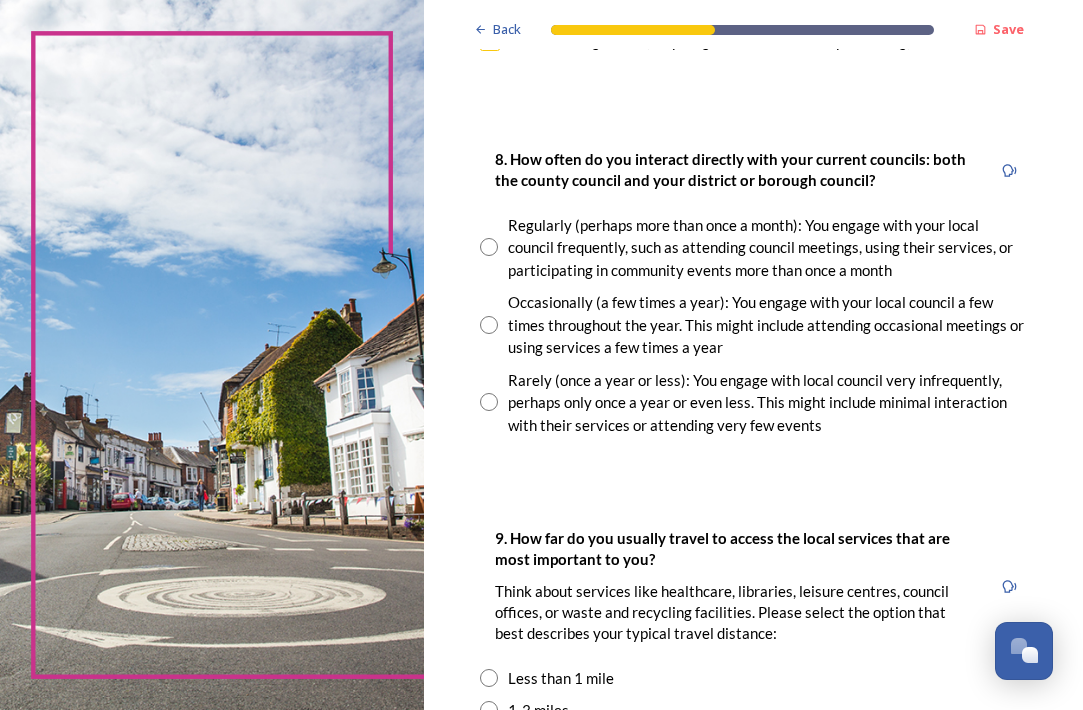 scroll, scrollTop: 1209, scrollLeft: 0, axis: vertical 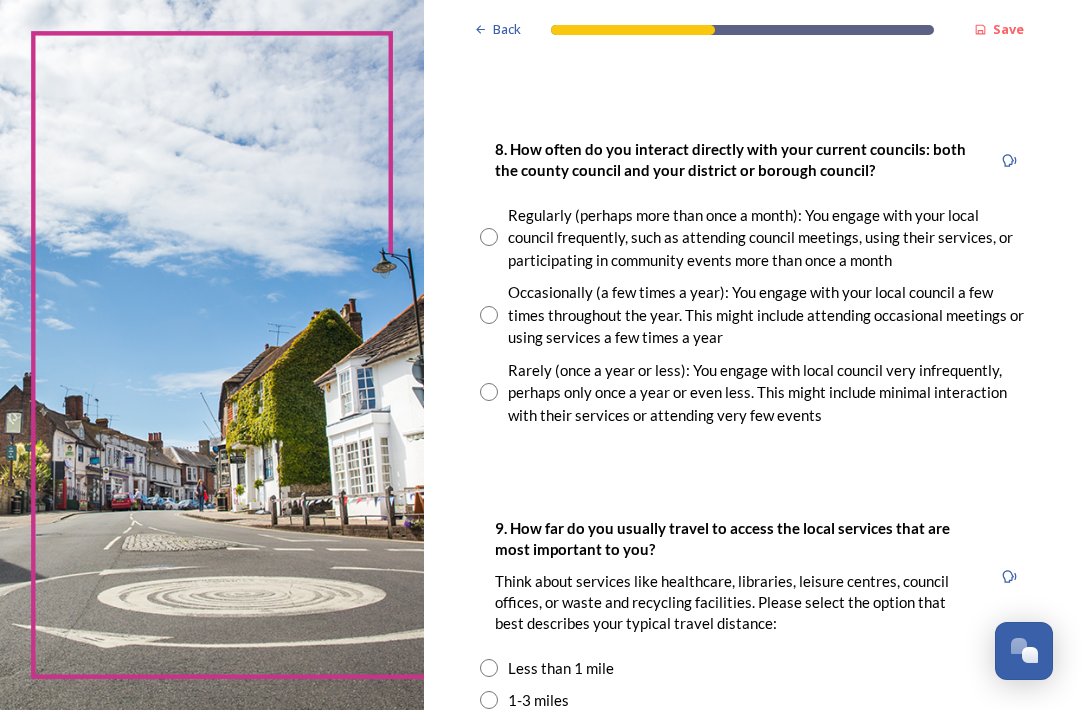 click at bounding box center [489, 392] 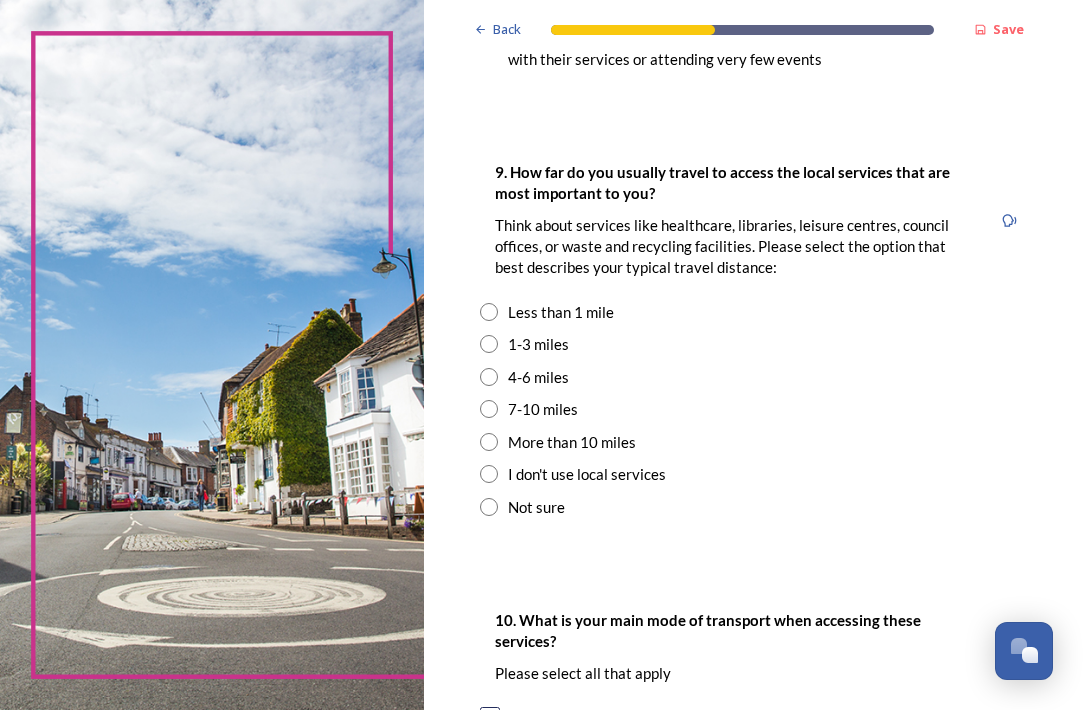 scroll, scrollTop: 1607, scrollLeft: 0, axis: vertical 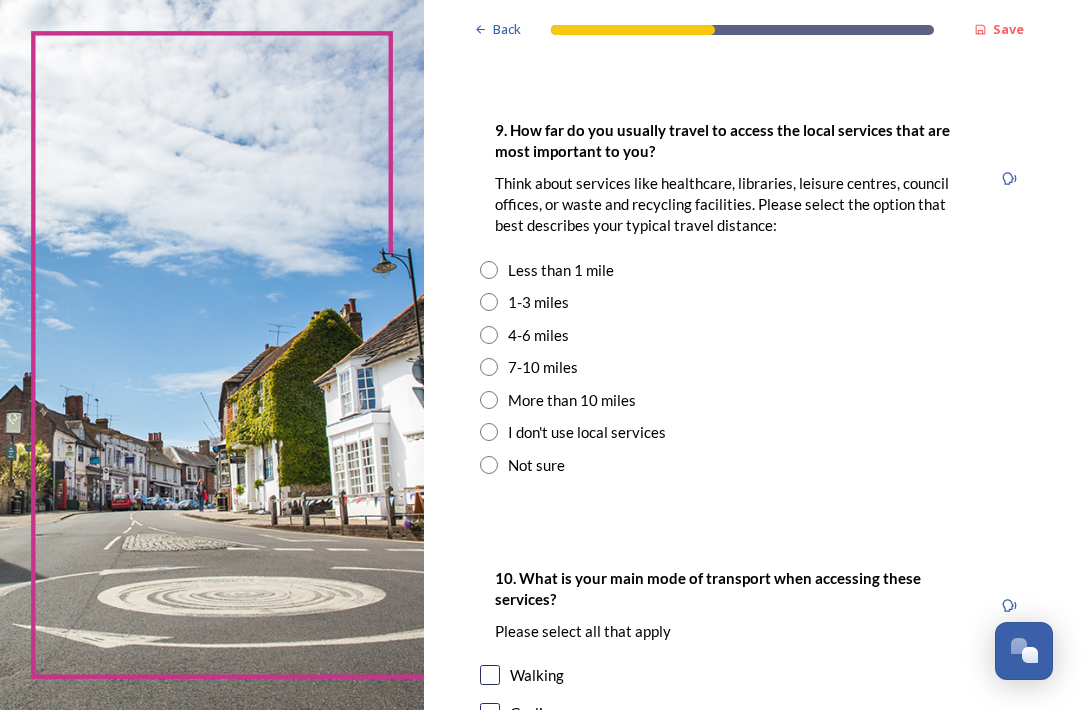 click at bounding box center [489, 335] 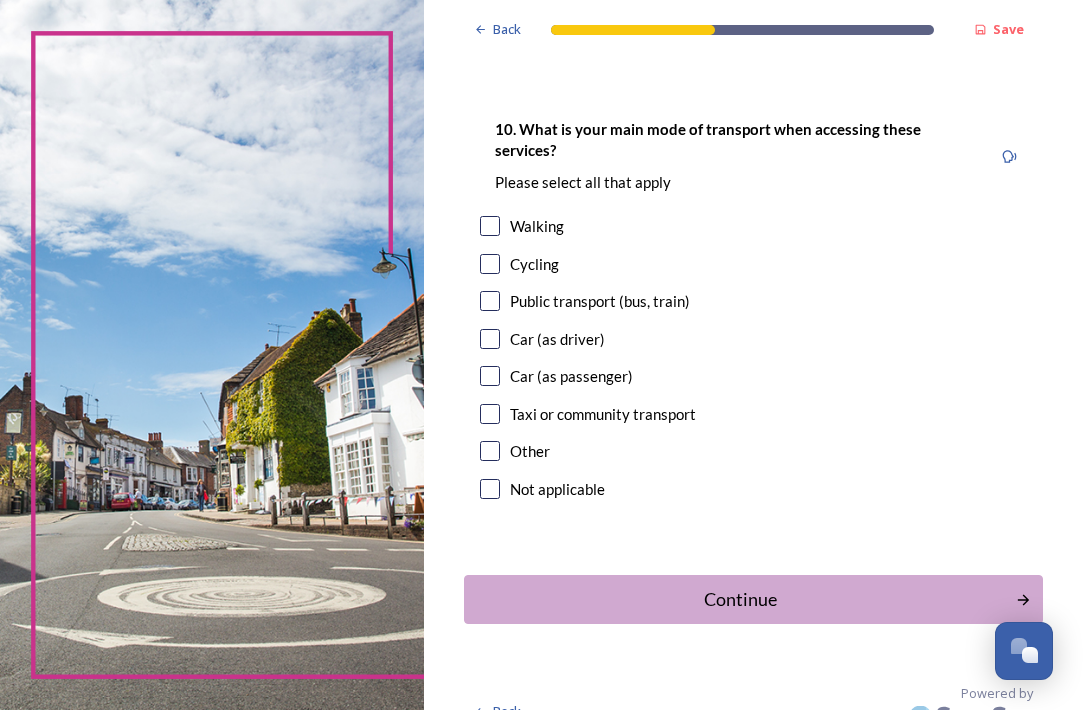 scroll, scrollTop: 2055, scrollLeft: 0, axis: vertical 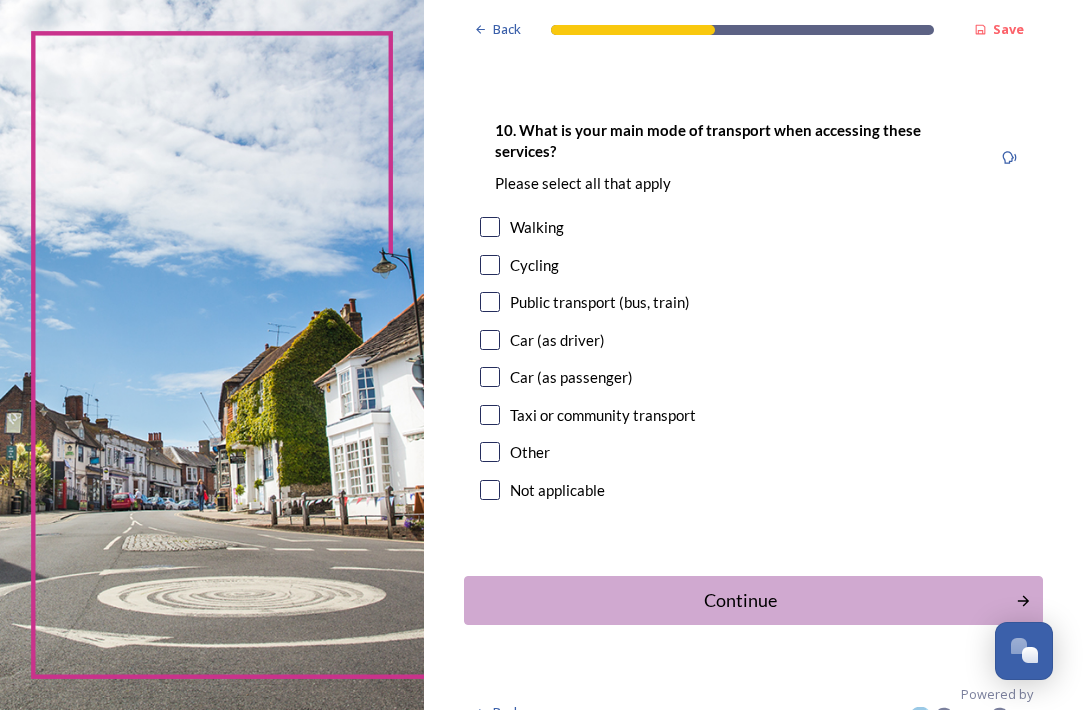 click at bounding box center (490, 340) 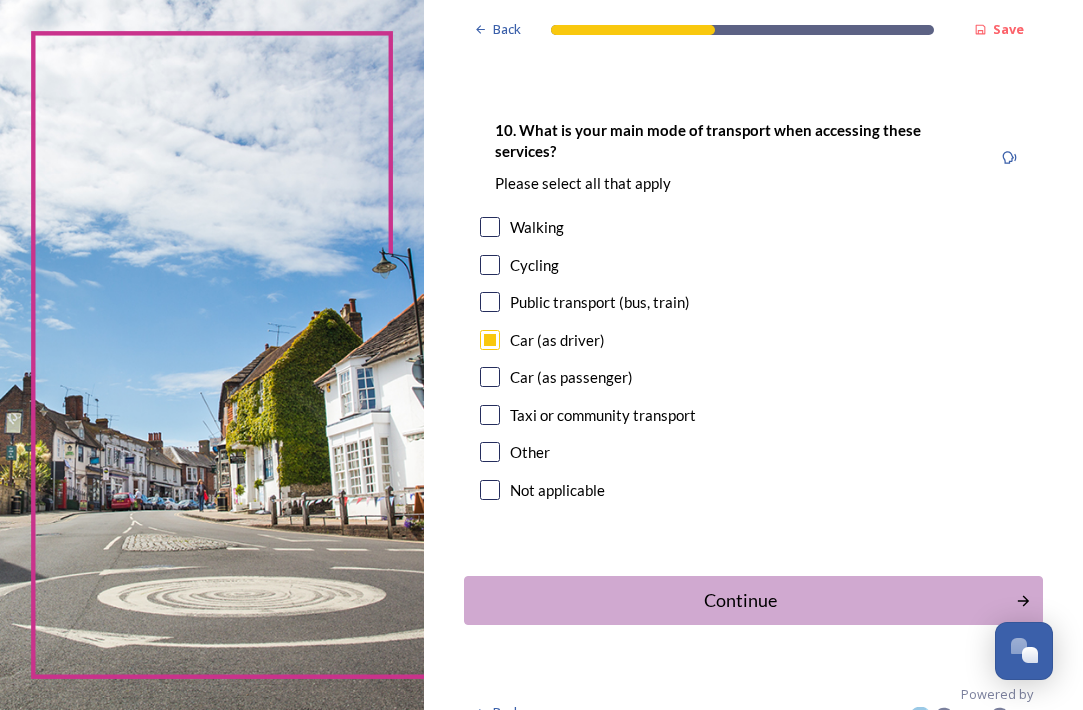 scroll, scrollTop: 0, scrollLeft: 0, axis: both 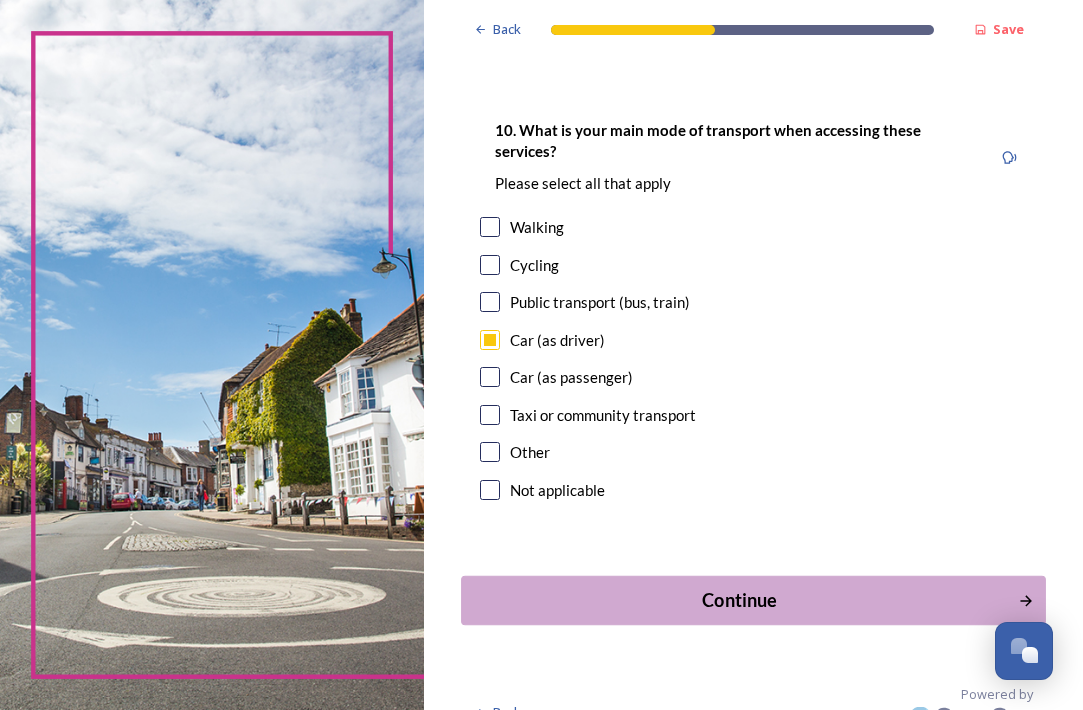 click on "Continue" at bounding box center [739, 600] 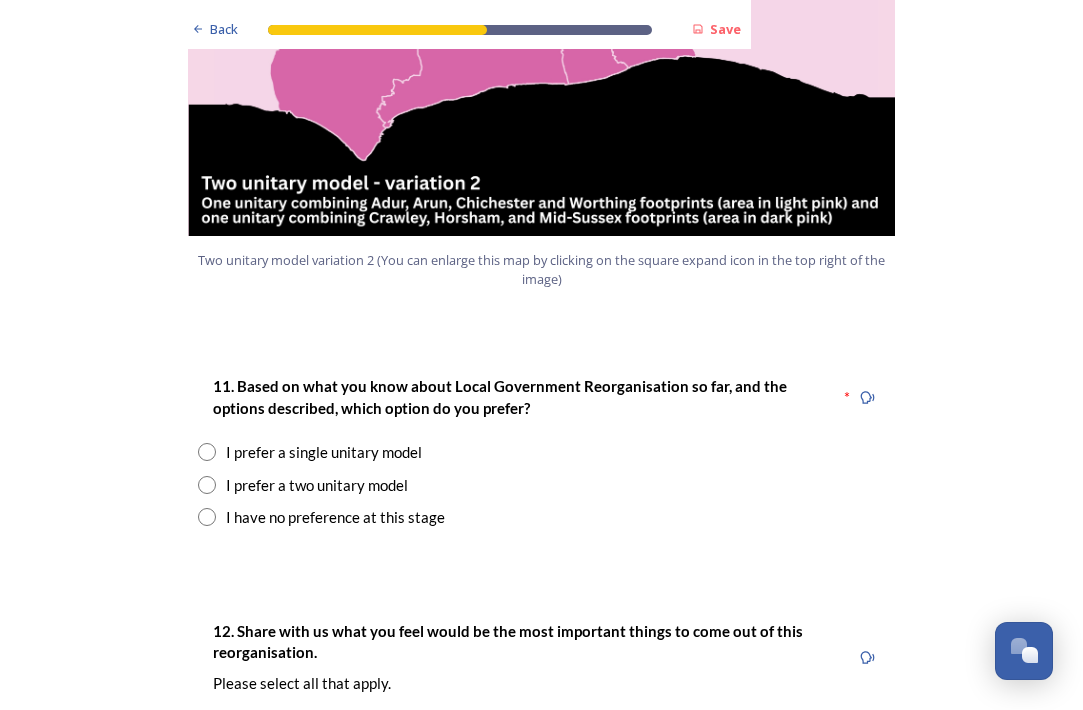 scroll, scrollTop: 2369, scrollLeft: 0, axis: vertical 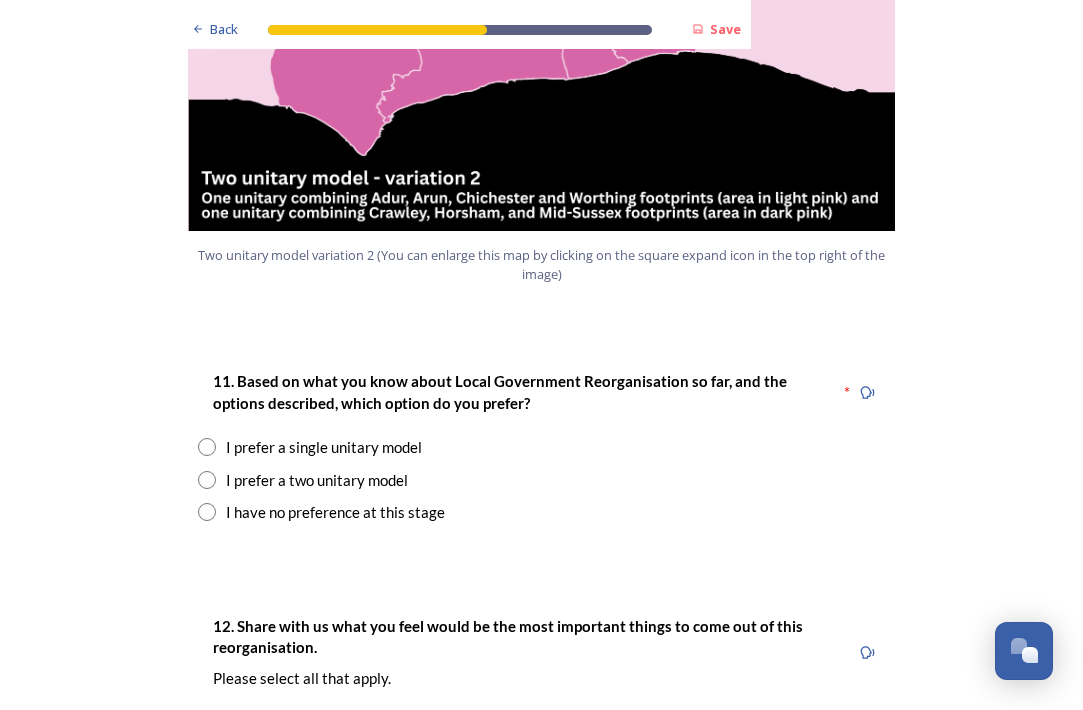 click at bounding box center [207, 447] 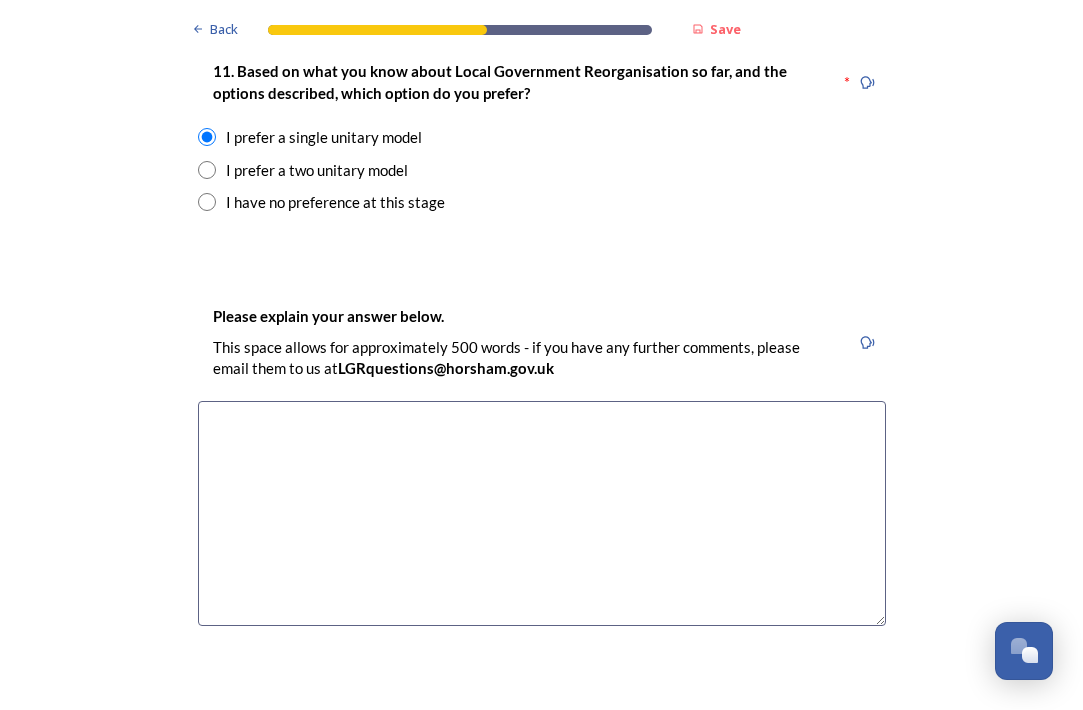 scroll, scrollTop: 2691, scrollLeft: 0, axis: vertical 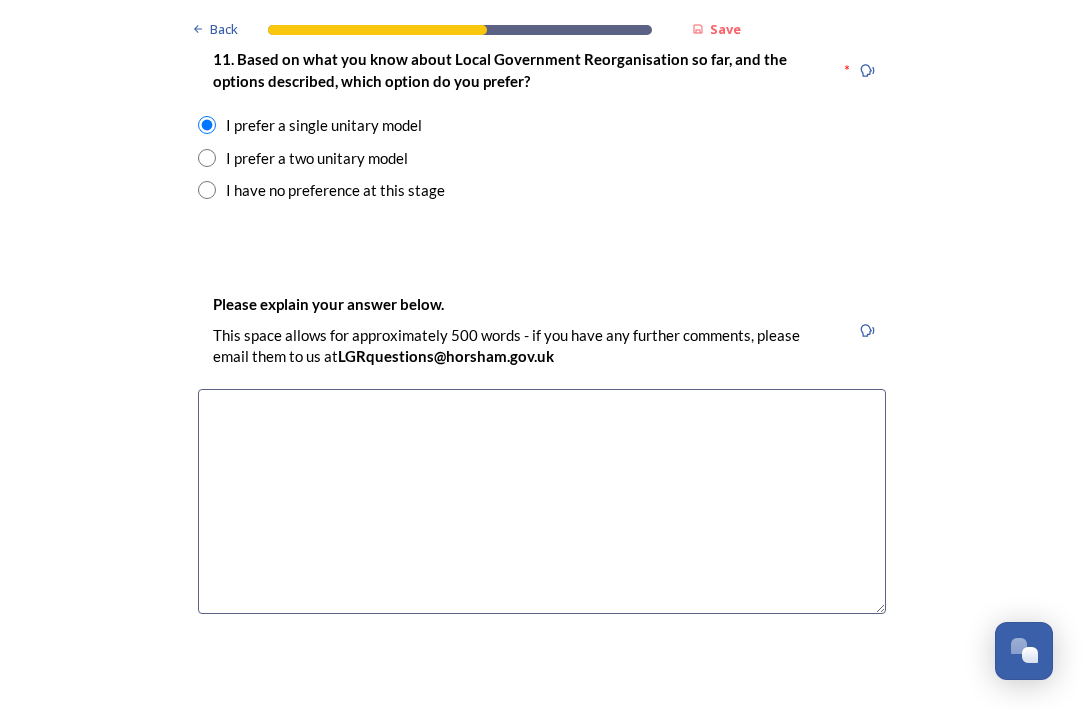 click at bounding box center (542, 501) 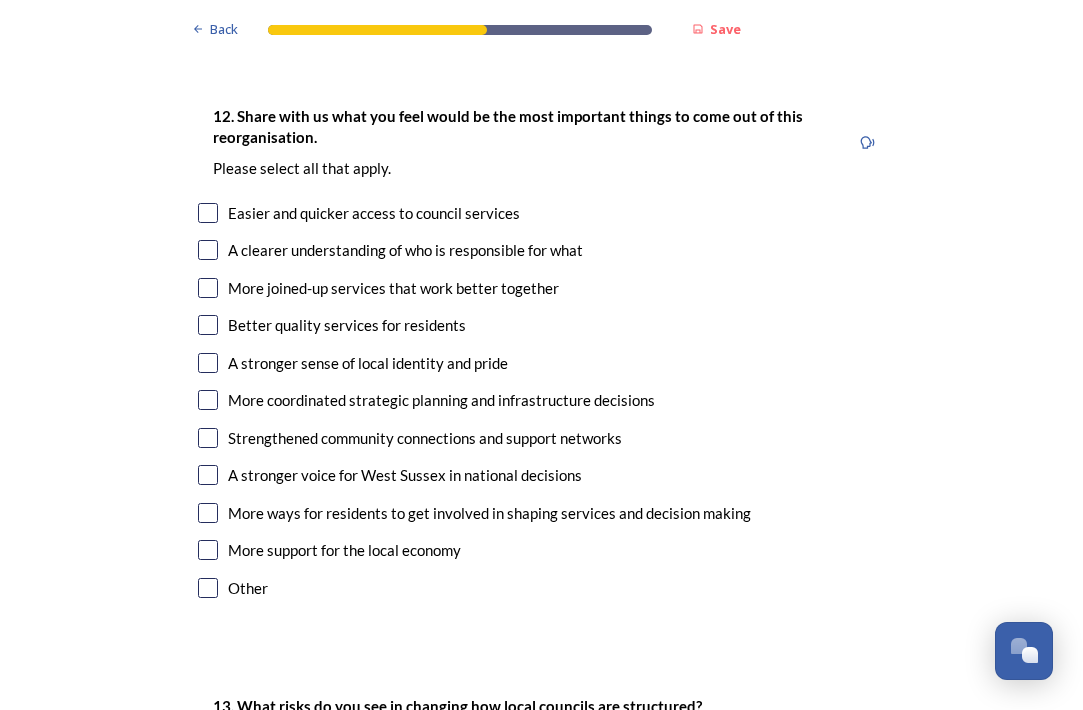 scroll, scrollTop: 3314, scrollLeft: 0, axis: vertical 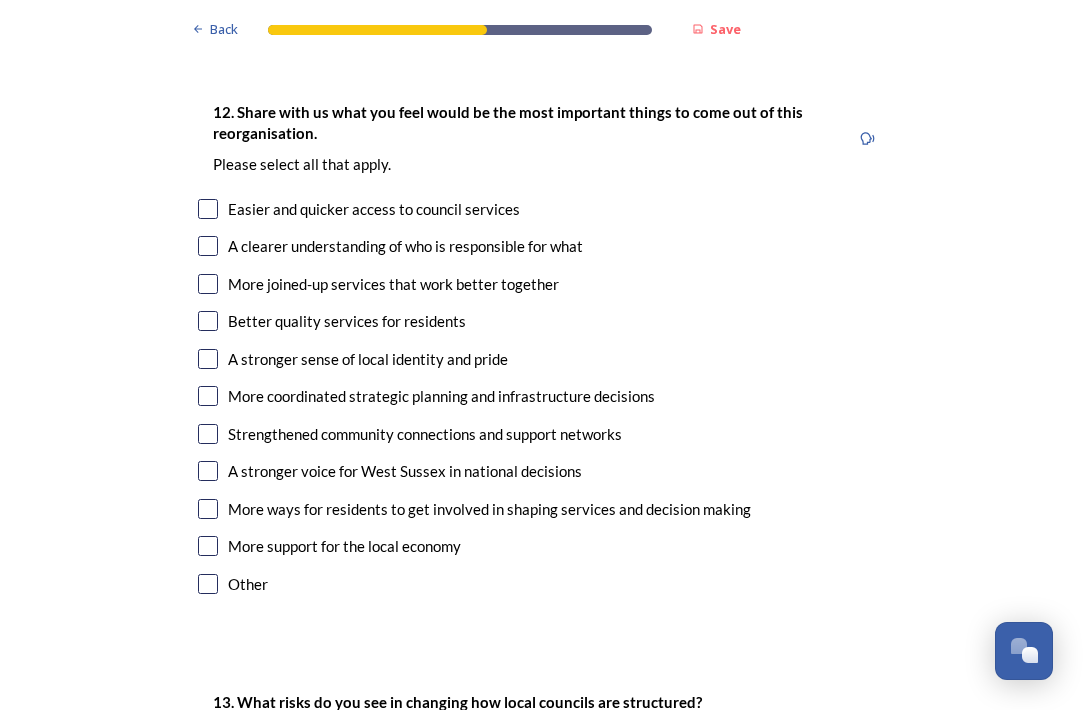 type on "concerned about wealth disparity in the model options and need to balance this within the whole area." 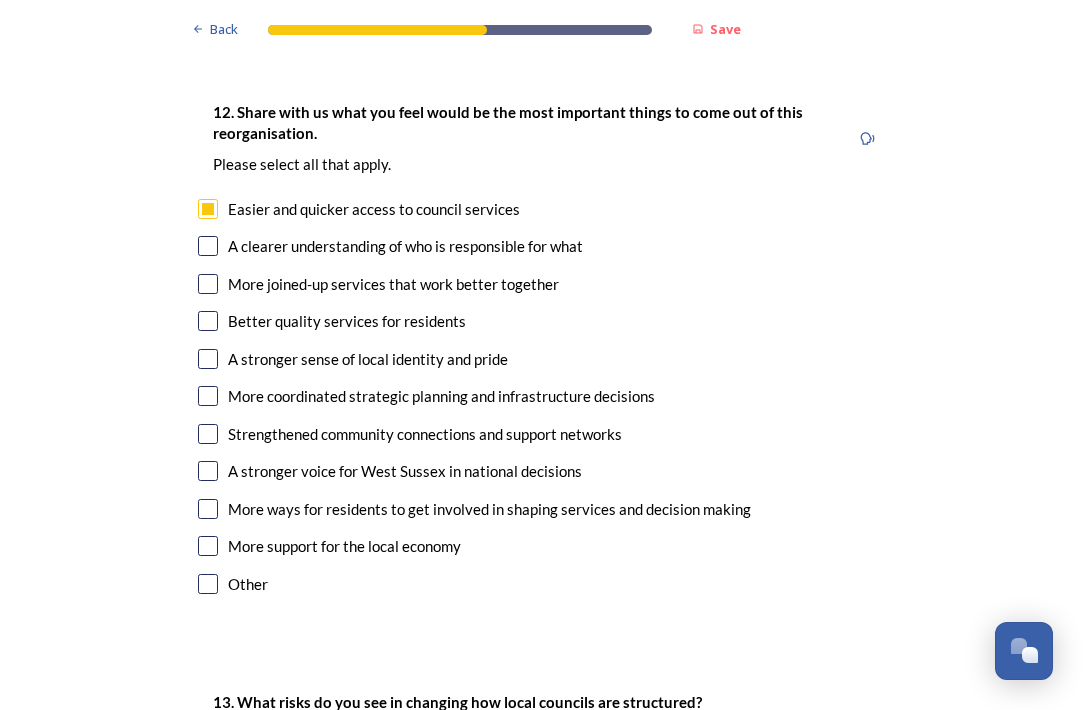 click at bounding box center [208, 246] 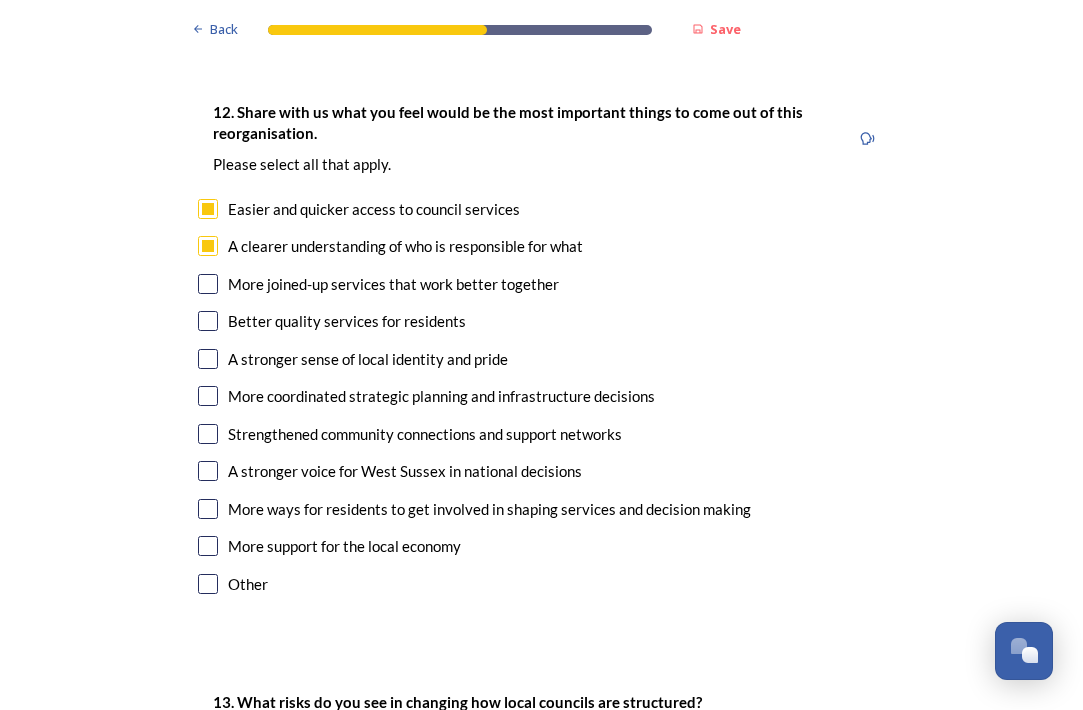 click at bounding box center (208, 284) 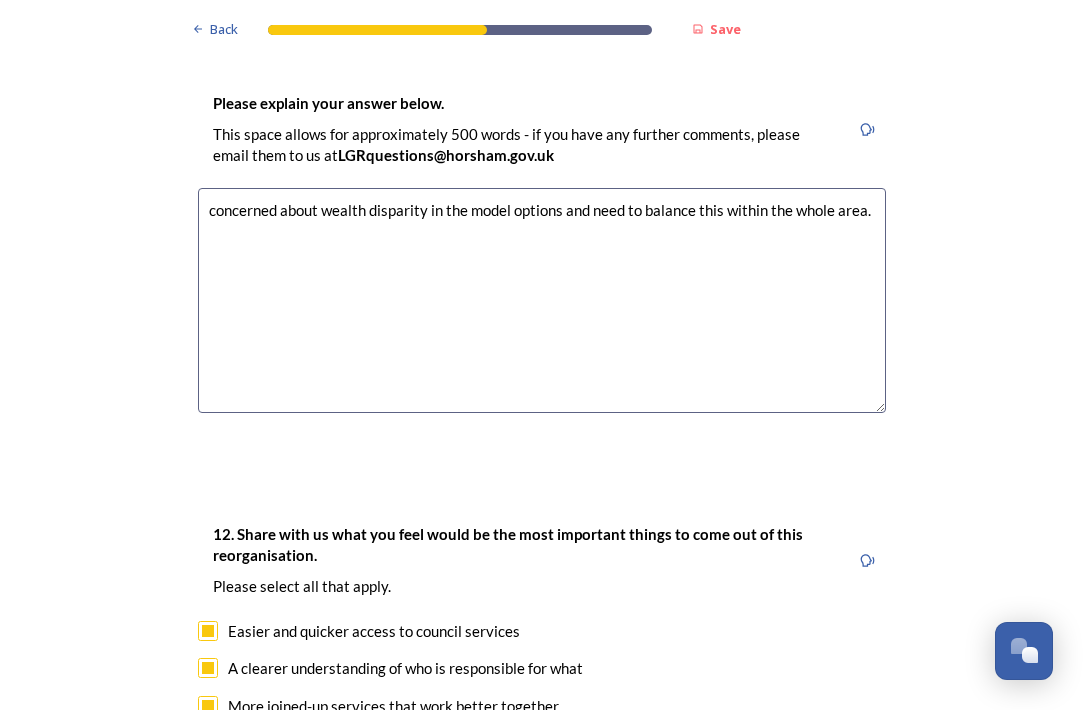scroll, scrollTop: 2889, scrollLeft: 0, axis: vertical 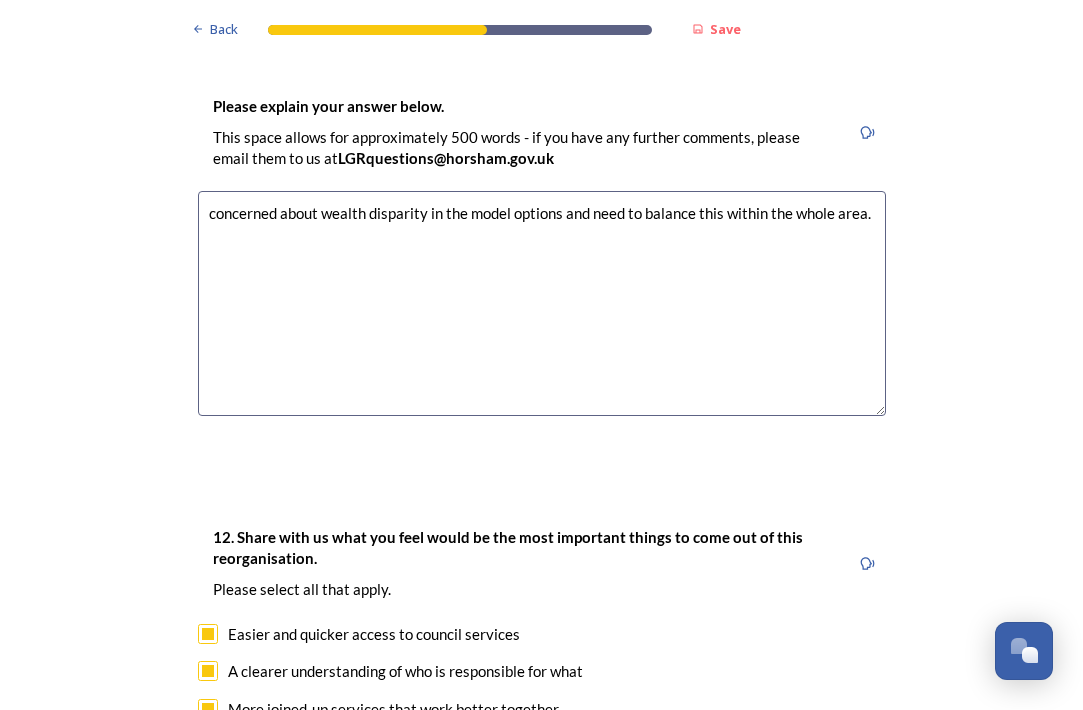 click on "concerned about wealth disparity in the model options and need to balance this within the whole area." at bounding box center (542, 303) 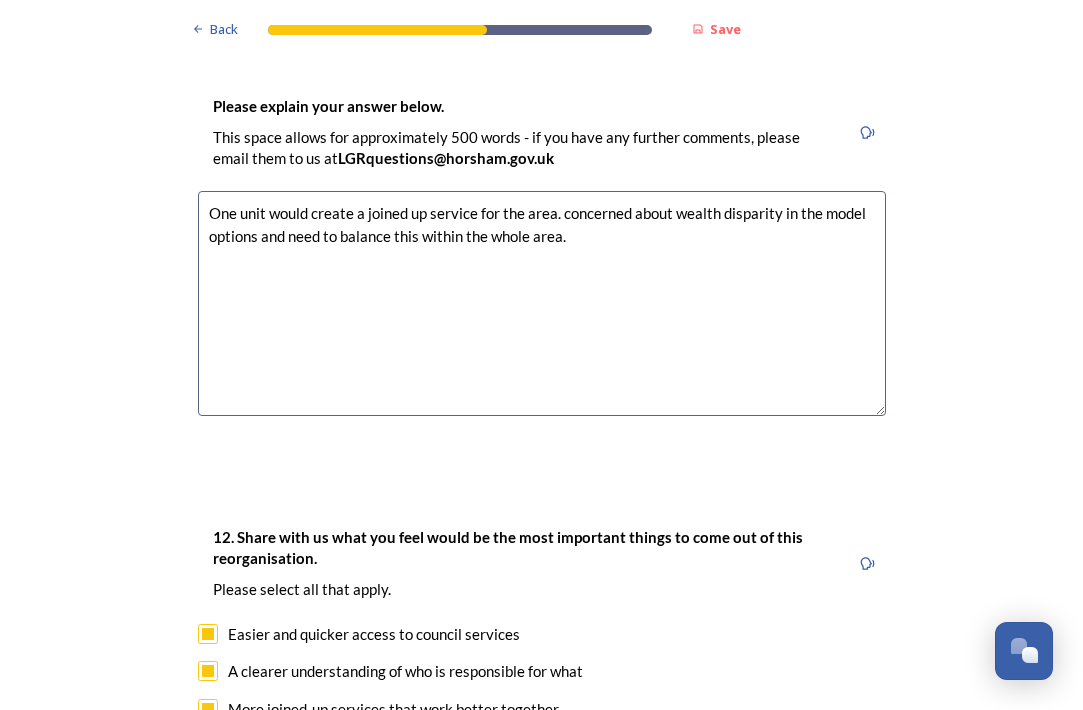 click on "One unit would create a joined up service for the area. concerned about wealth disparity in the model options and need to balance this within the whole area." at bounding box center [542, 303] 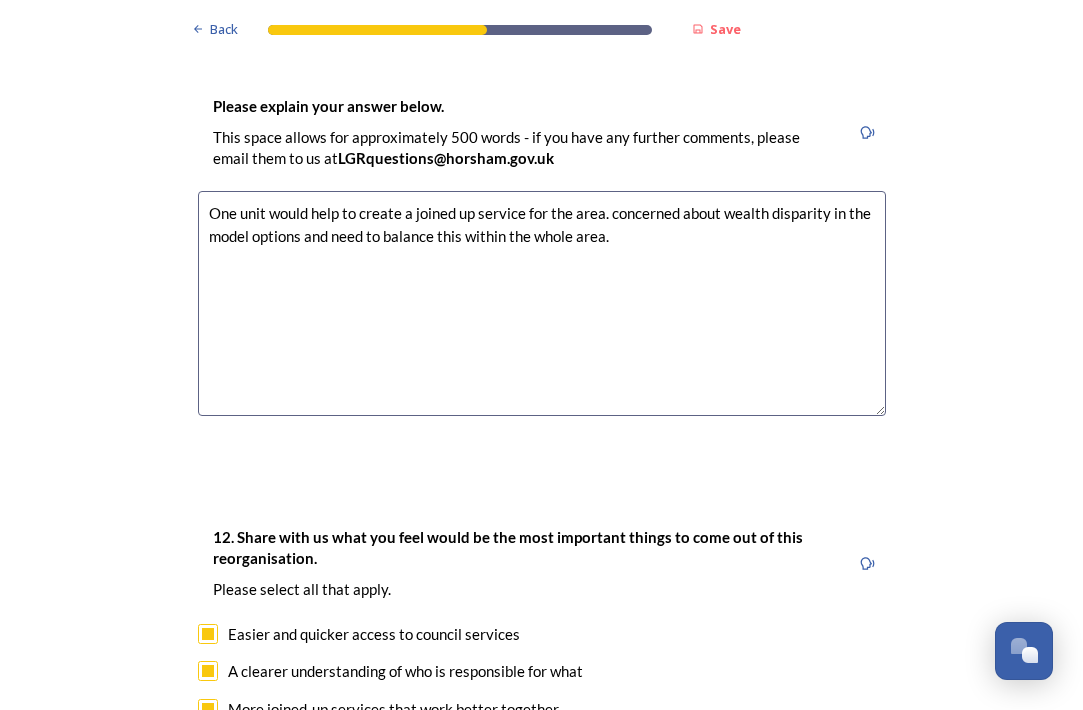 drag, startPoint x: 613, startPoint y: 198, endPoint x: 624, endPoint y: 218, distance: 22.825424 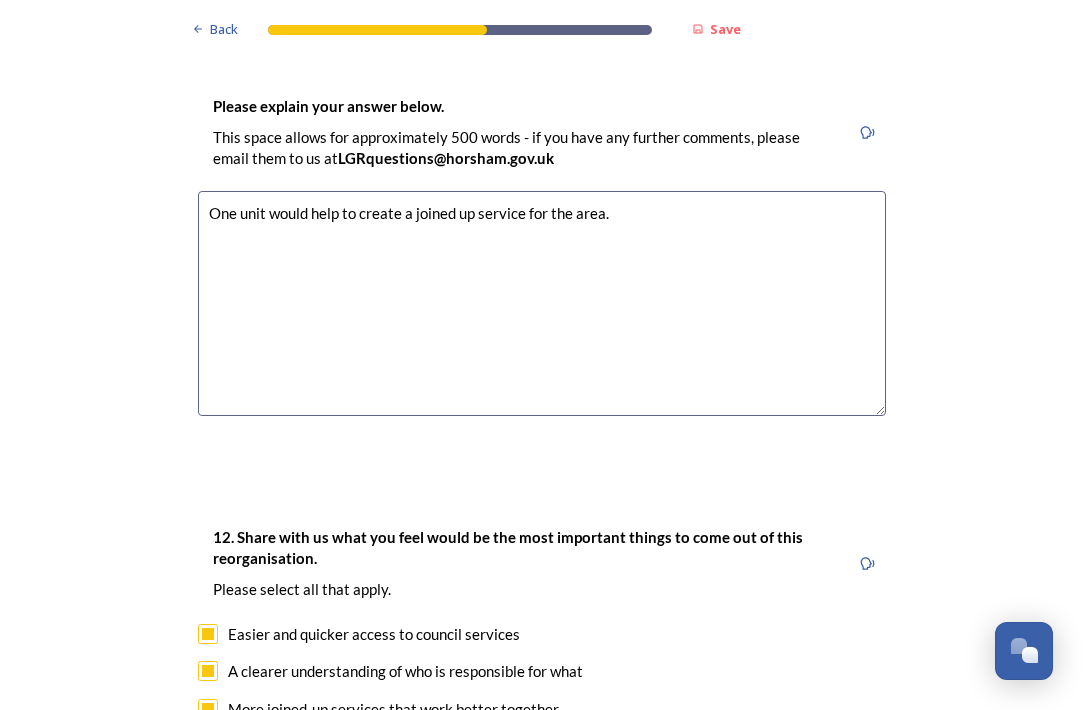 drag, startPoint x: 414, startPoint y: 200, endPoint x: 418, endPoint y: 221, distance: 21.377558 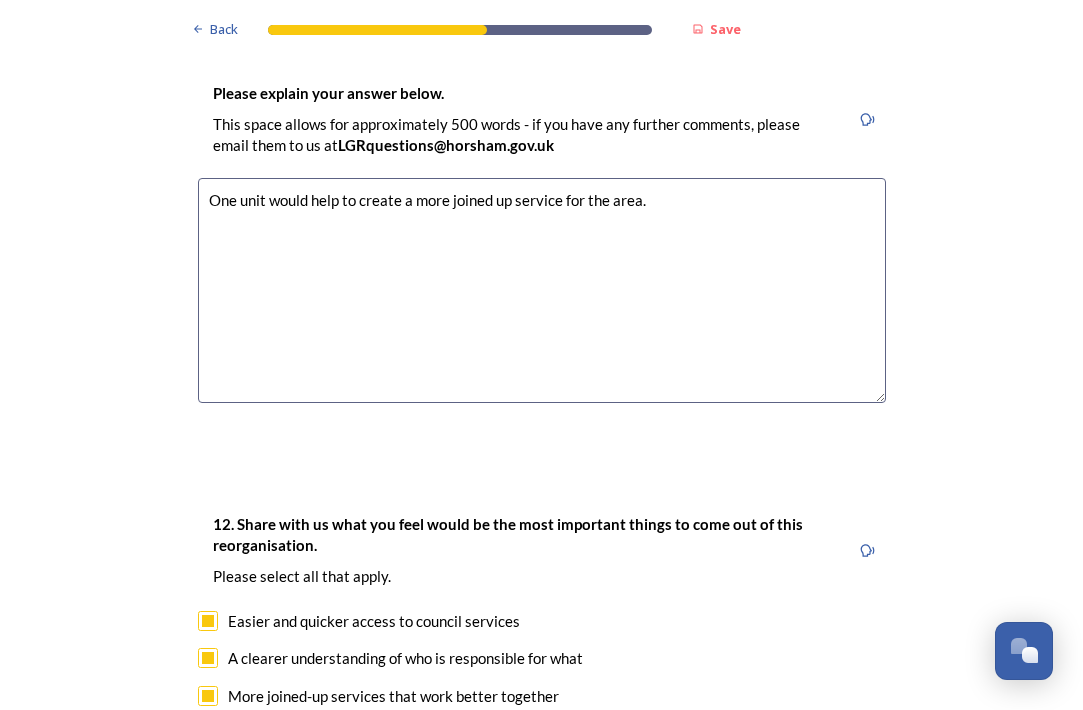 scroll, scrollTop: 2886, scrollLeft: 0, axis: vertical 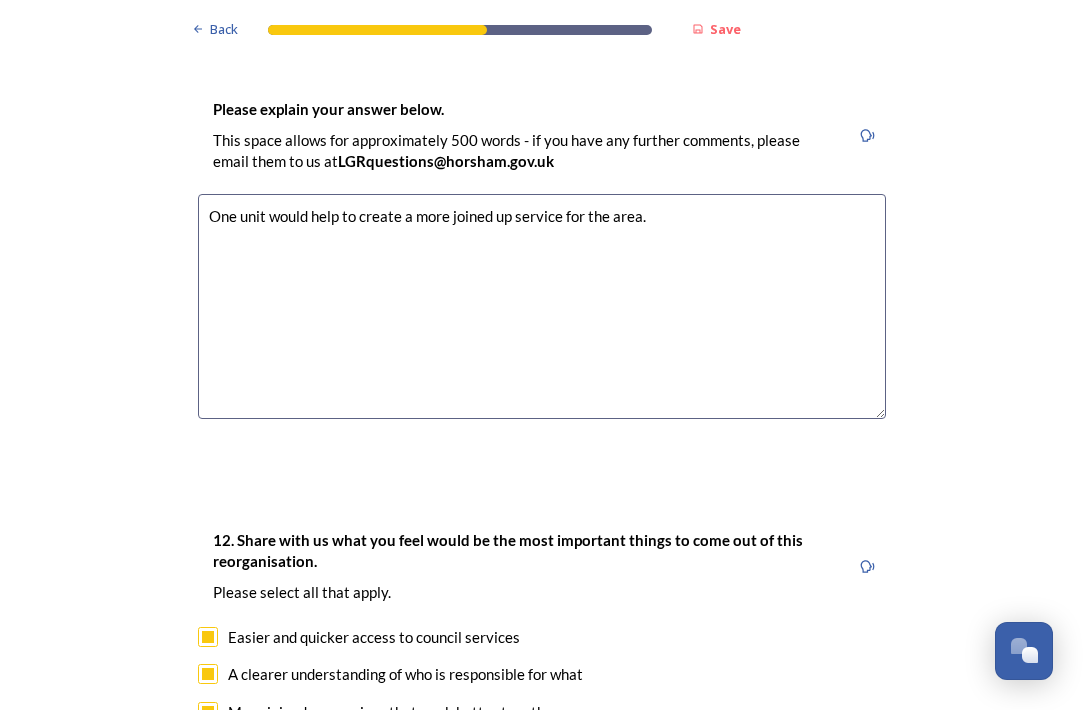 click on "One unit would help to create a more joined up service for the area." at bounding box center (542, 306) 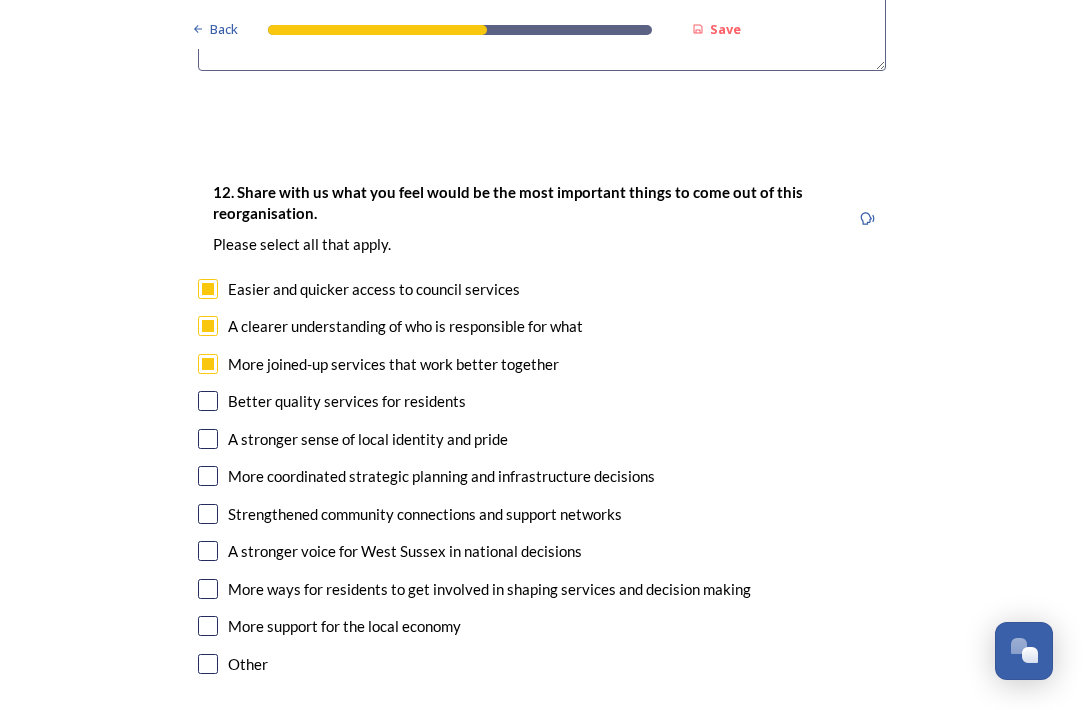 scroll, scrollTop: 3237, scrollLeft: 0, axis: vertical 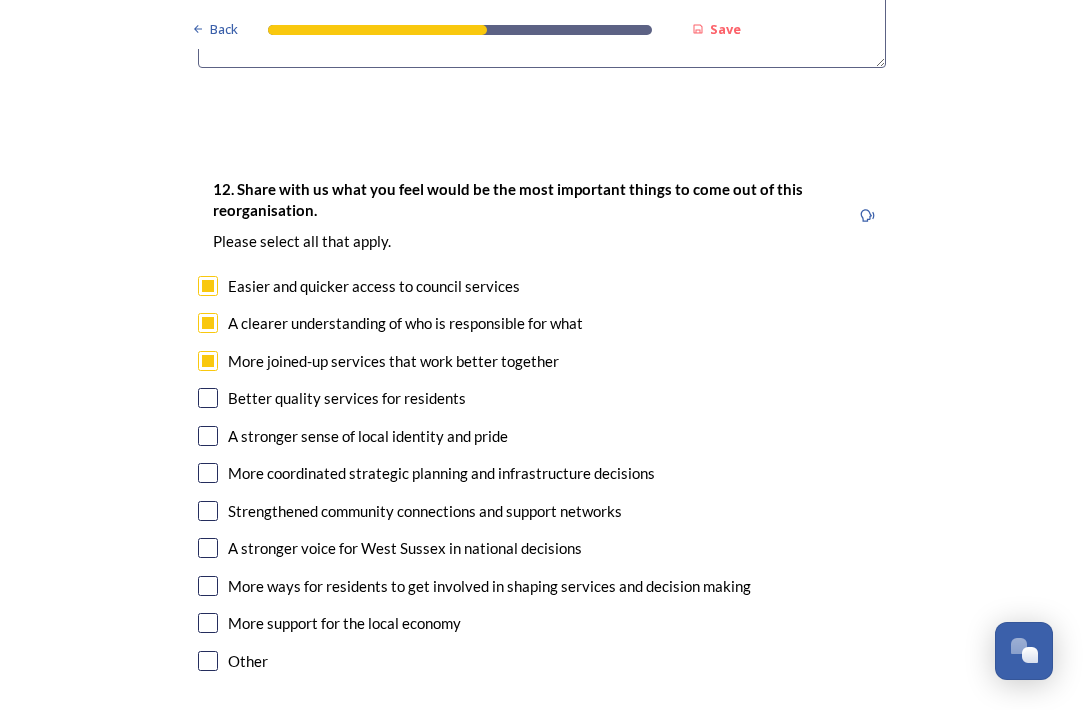 type on "One unit would help to create a more joined up service for the area. Boundaries create postcode lottery type unfairness which might be reduced. Expertise can be shared across the unit.
But might be too big an area to be able to effectively deal with all issues." 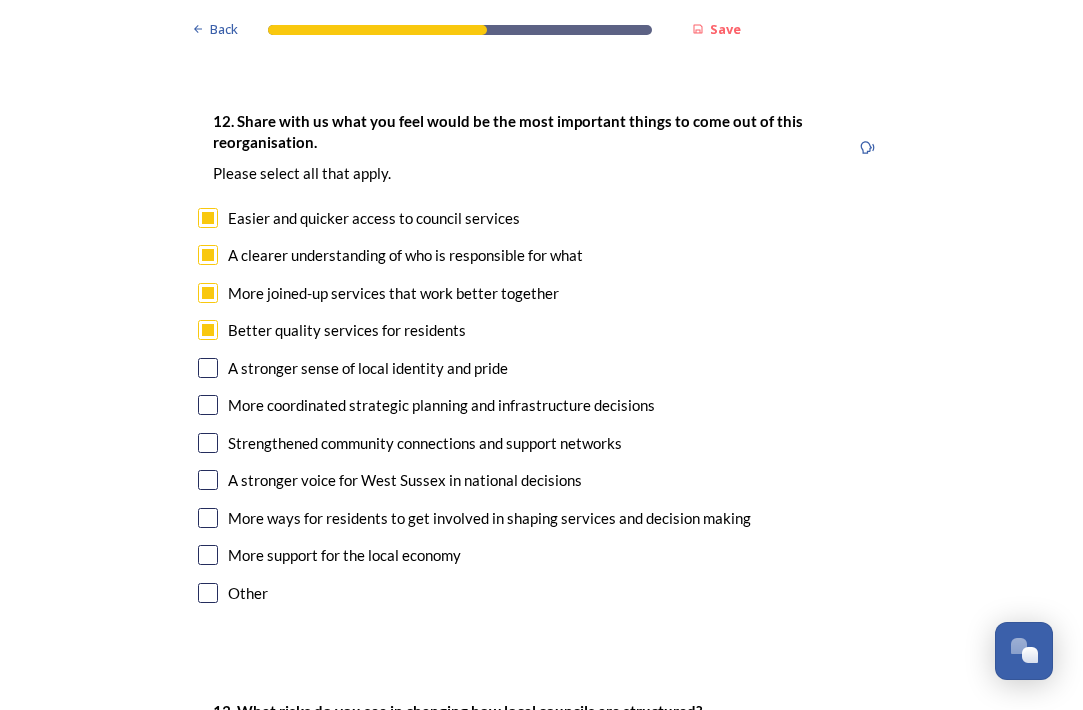 scroll, scrollTop: 3363, scrollLeft: 0, axis: vertical 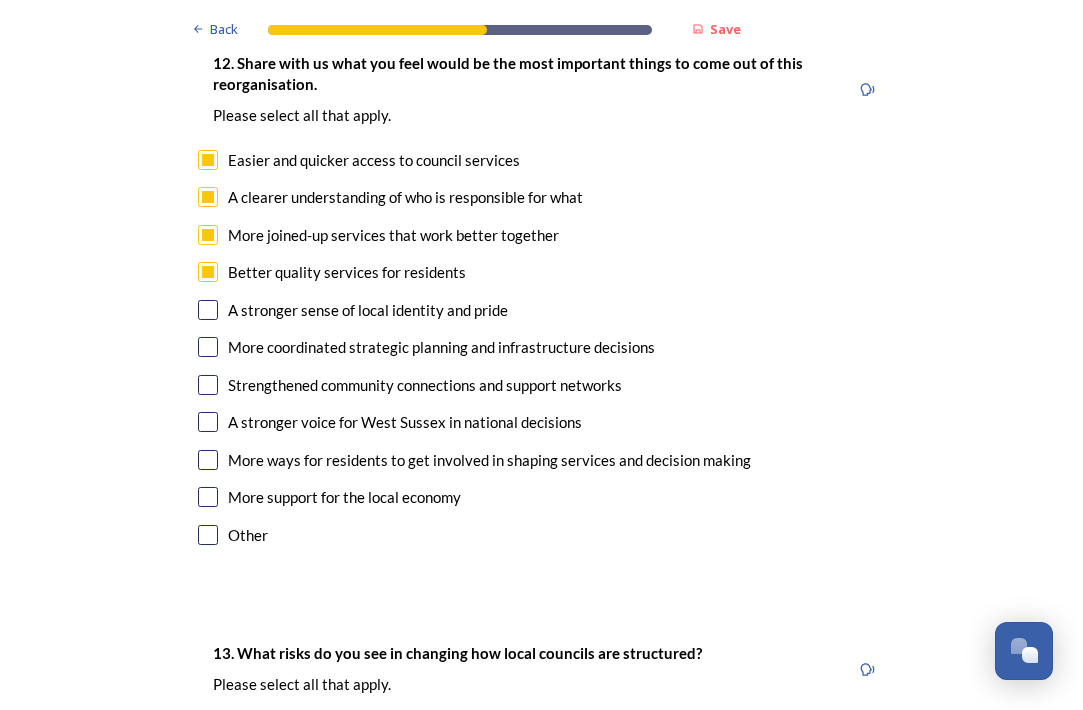 click at bounding box center [208, 422] 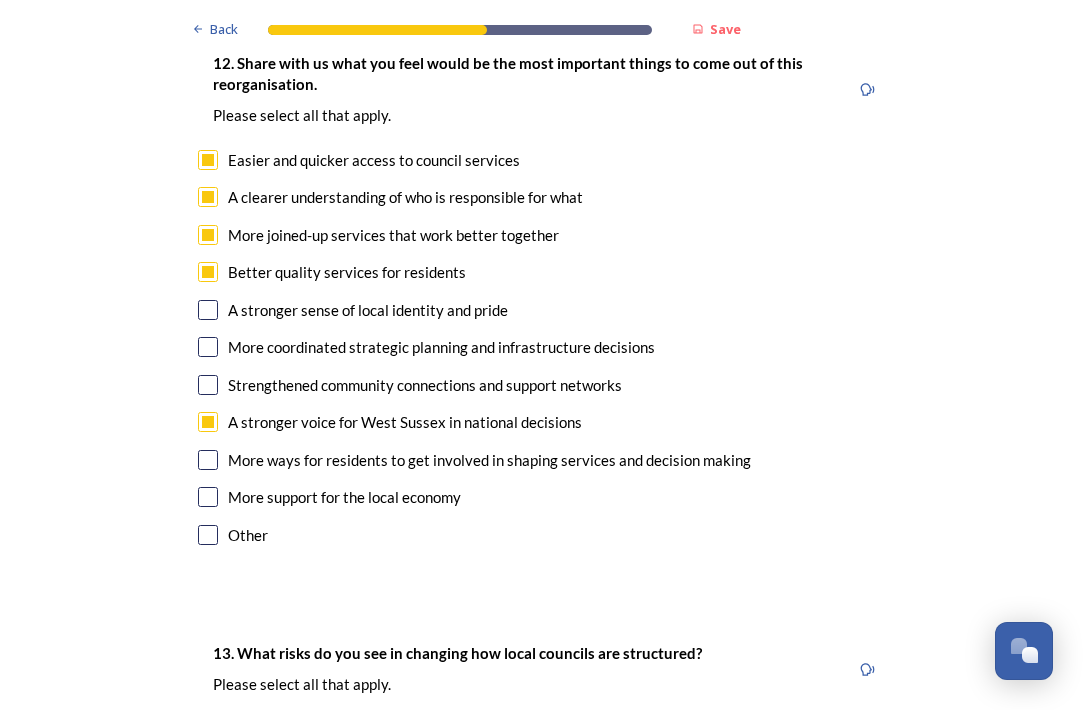click at bounding box center [208, 347] 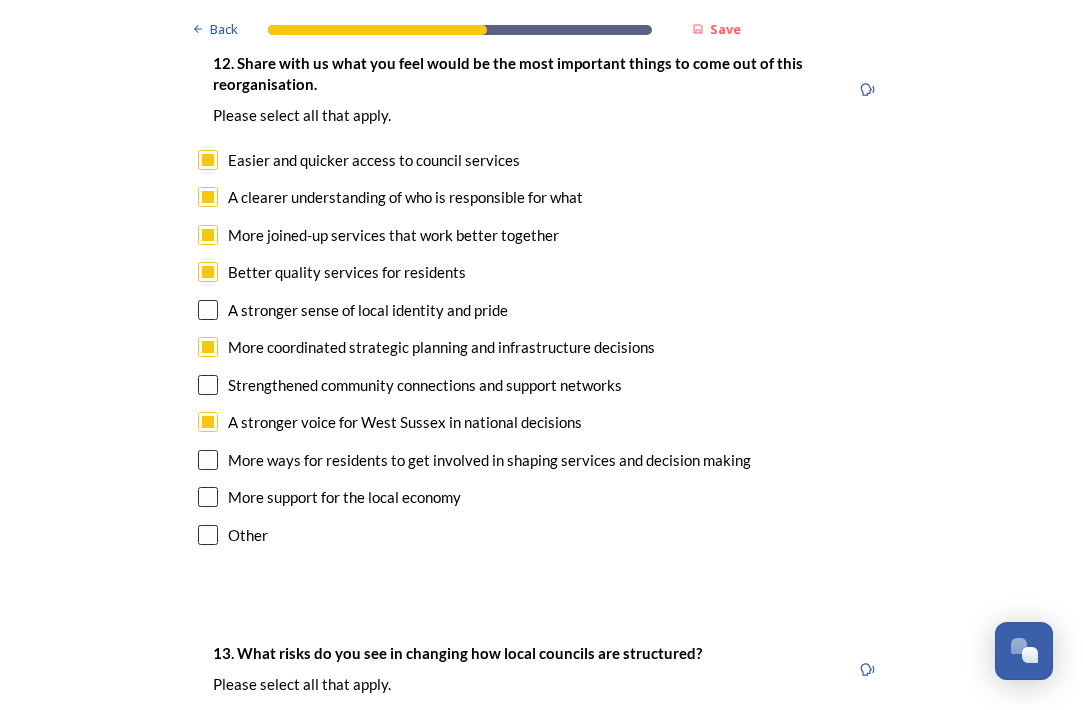 click at bounding box center [208, 385] 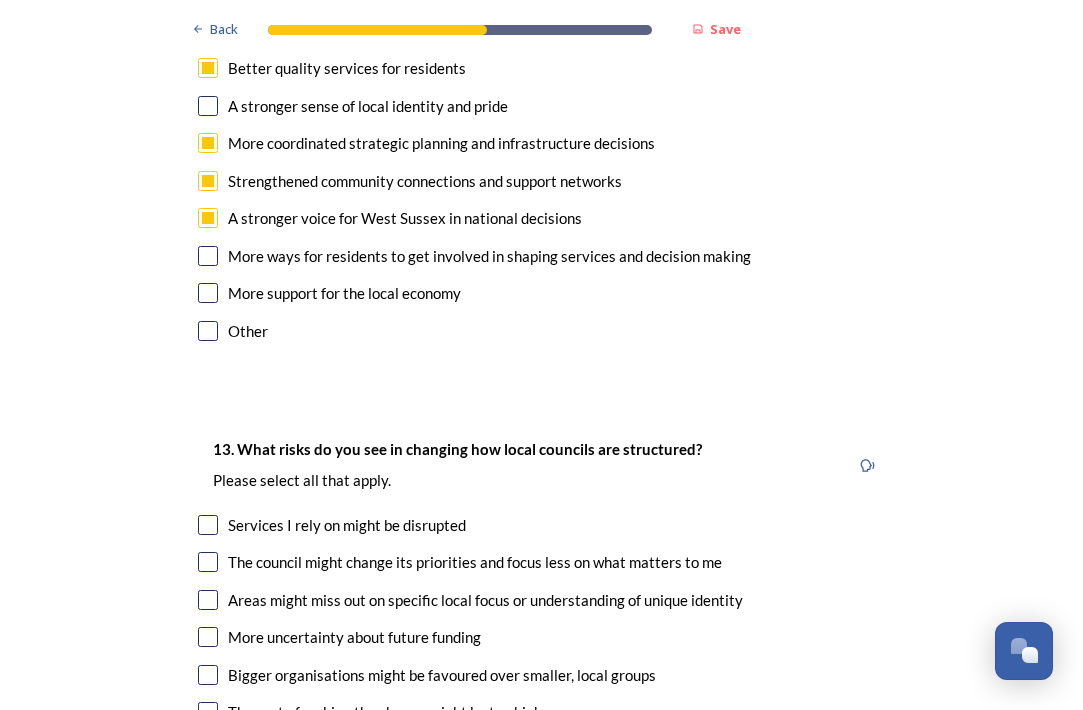 scroll, scrollTop: 3585, scrollLeft: 0, axis: vertical 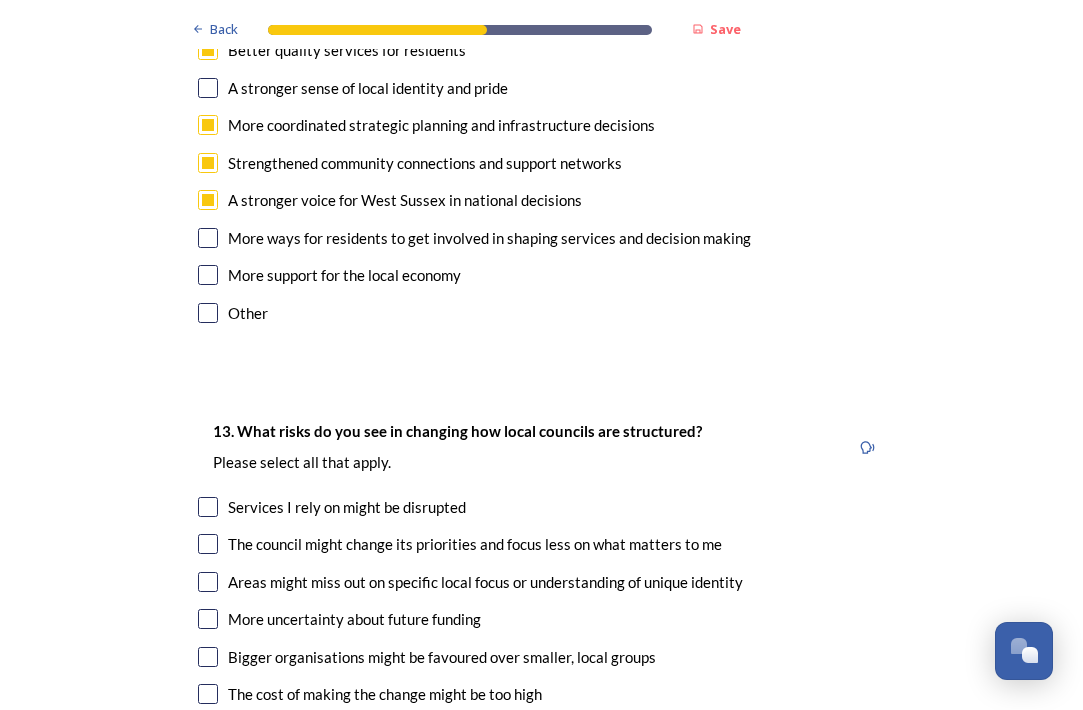 click at bounding box center [208, 275] 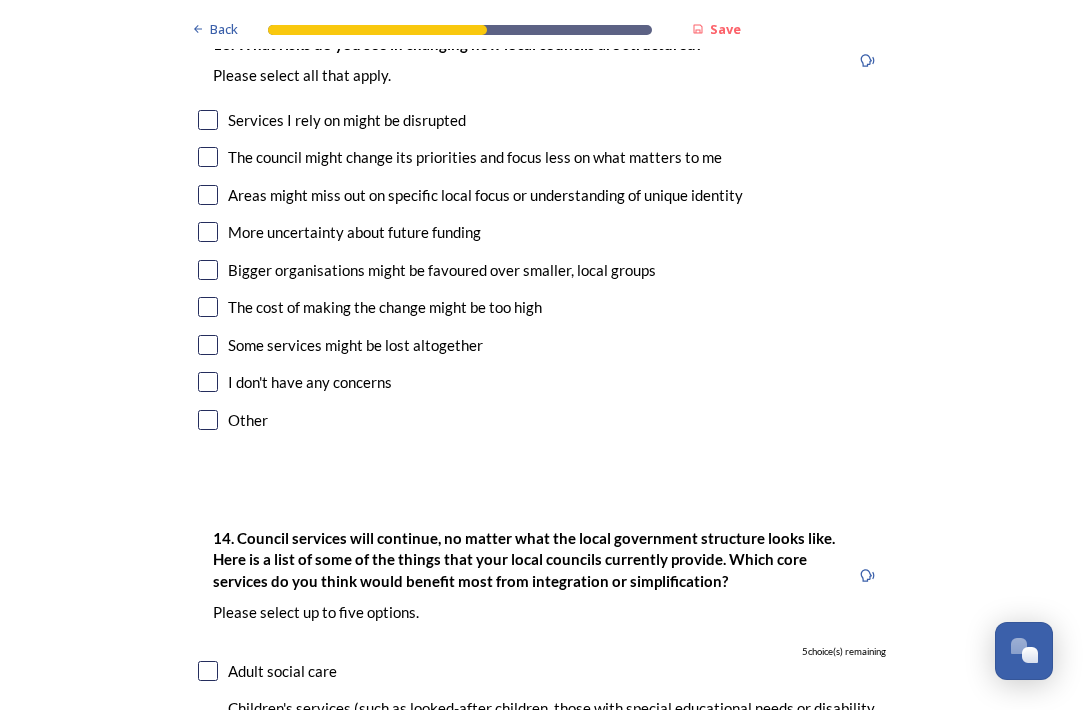 scroll, scrollTop: 3981, scrollLeft: 0, axis: vertical 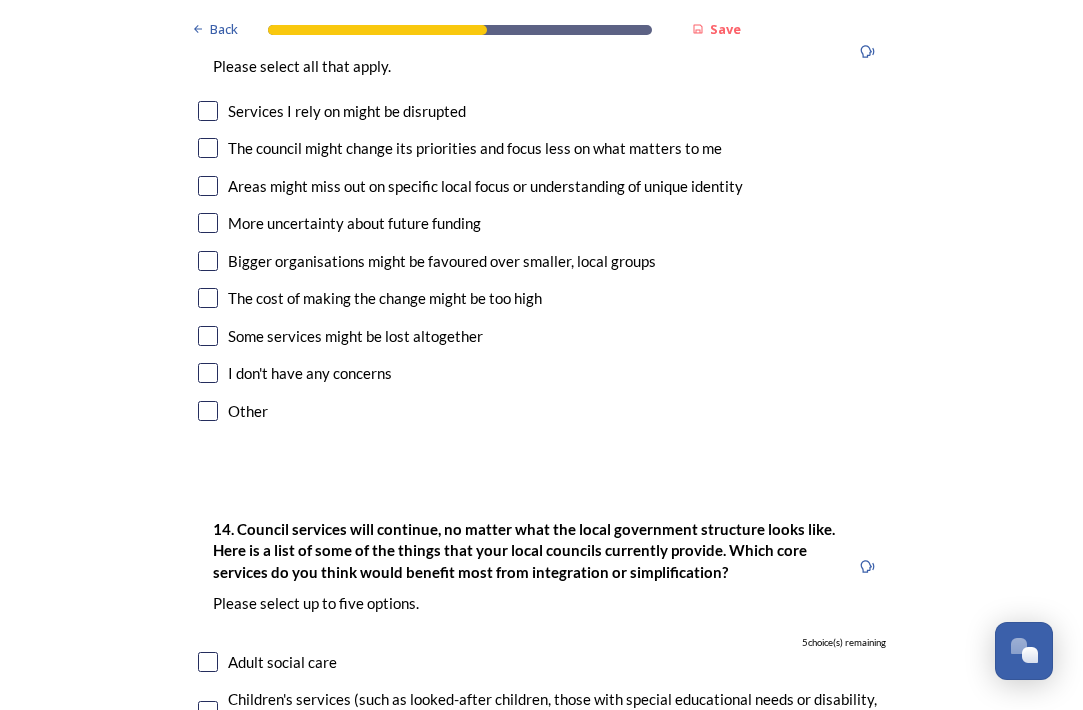 click at bounding box center [208, 111] 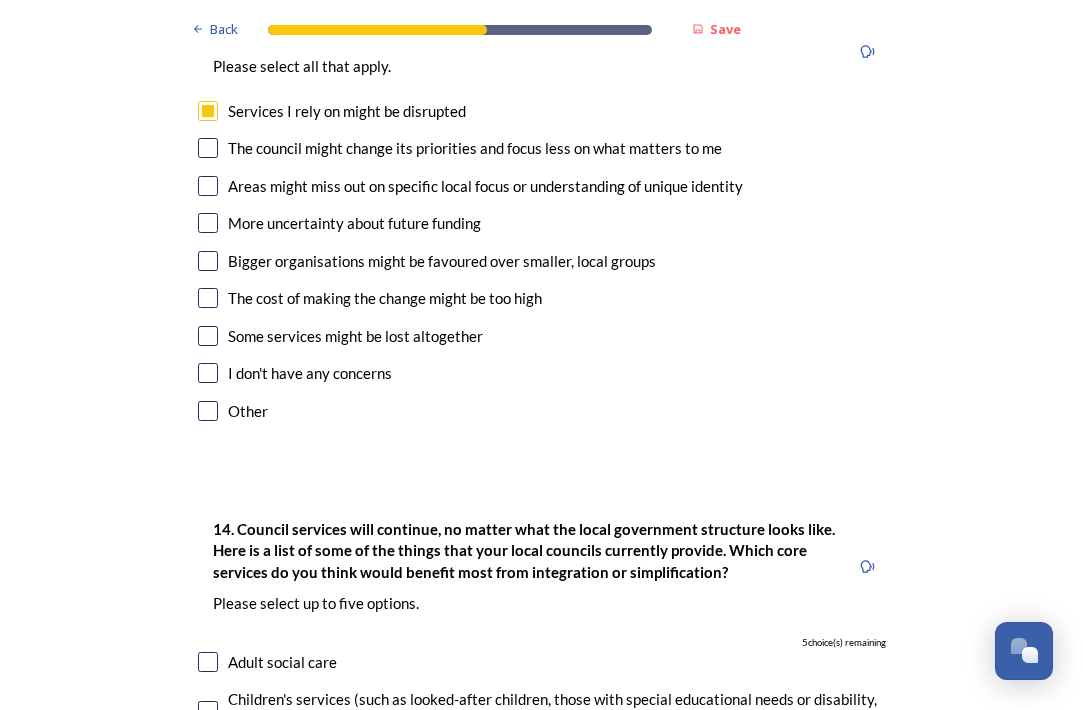 click at bounding box center (208, 148) 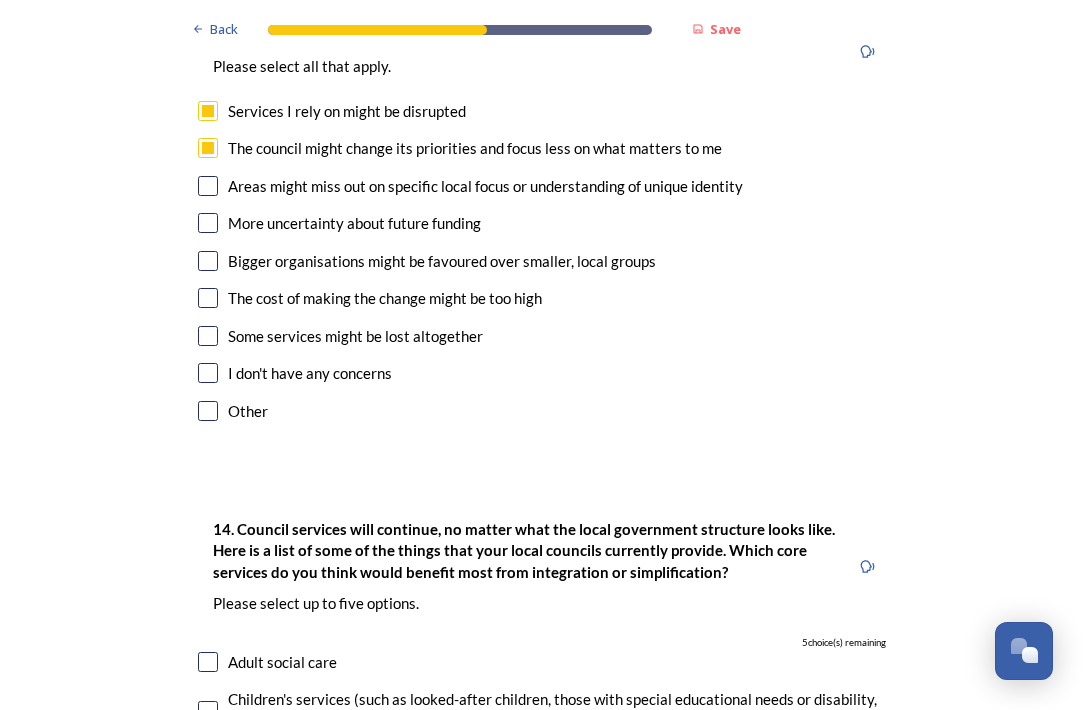 click at bounding box center [208, 186] 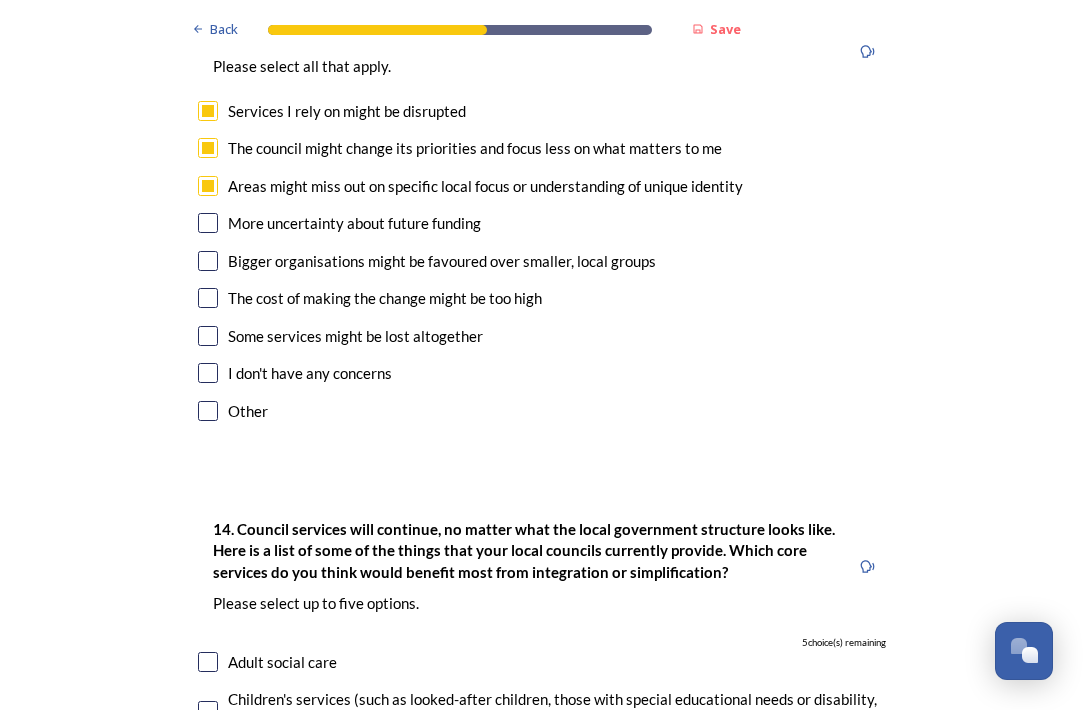 click at bounding box center [208, 261] 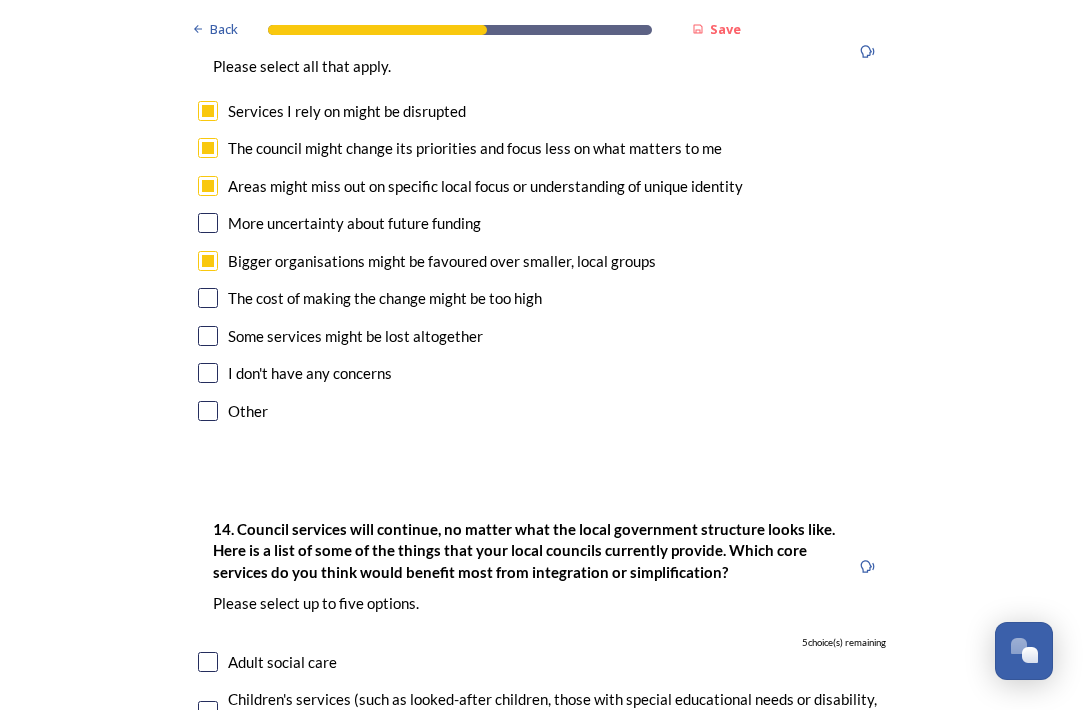 click at bounding box center (208, 298) 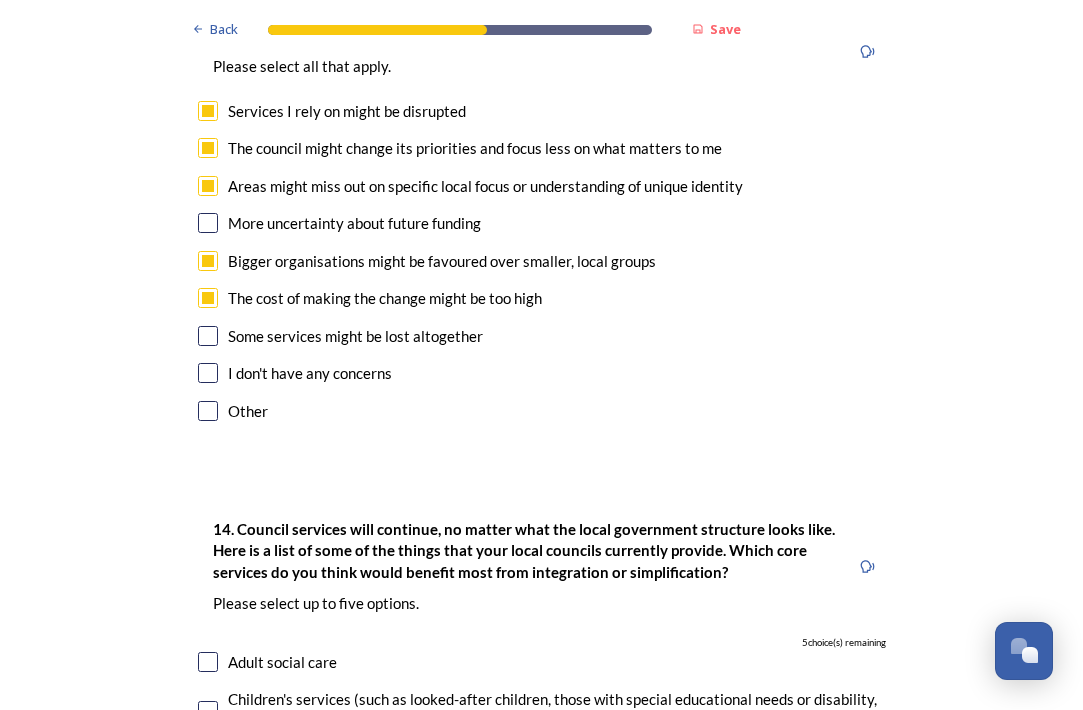 click at bounding box center (208, 336) 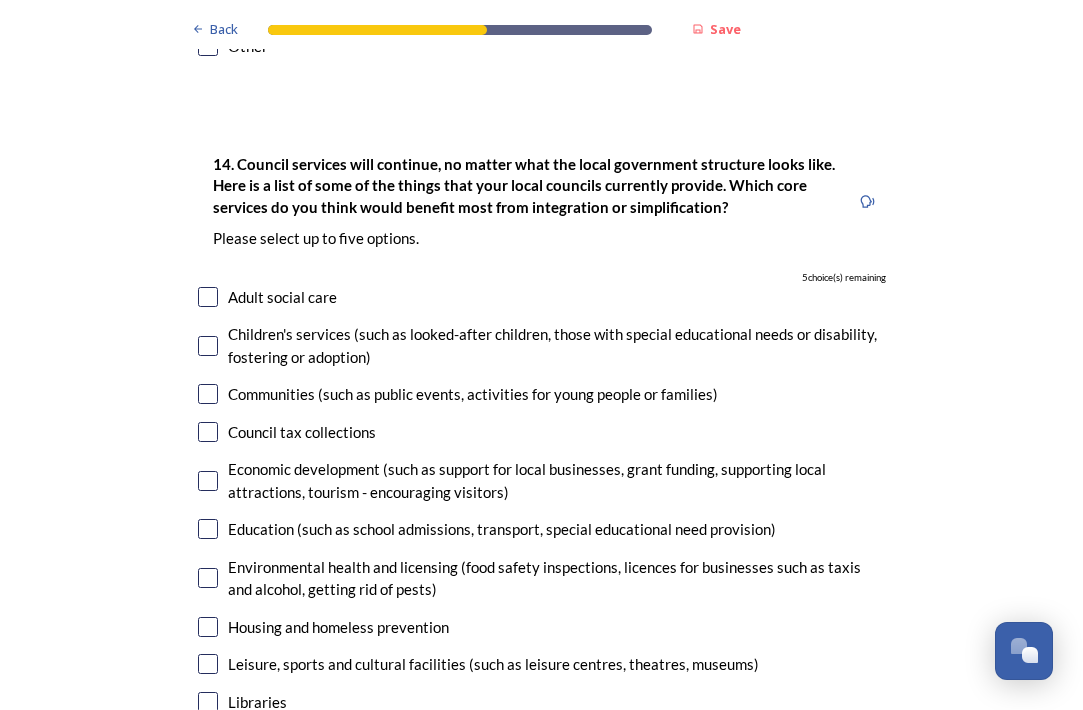 scroll, scrollTop: 4352, scrollLeft: 0, axis: vertical 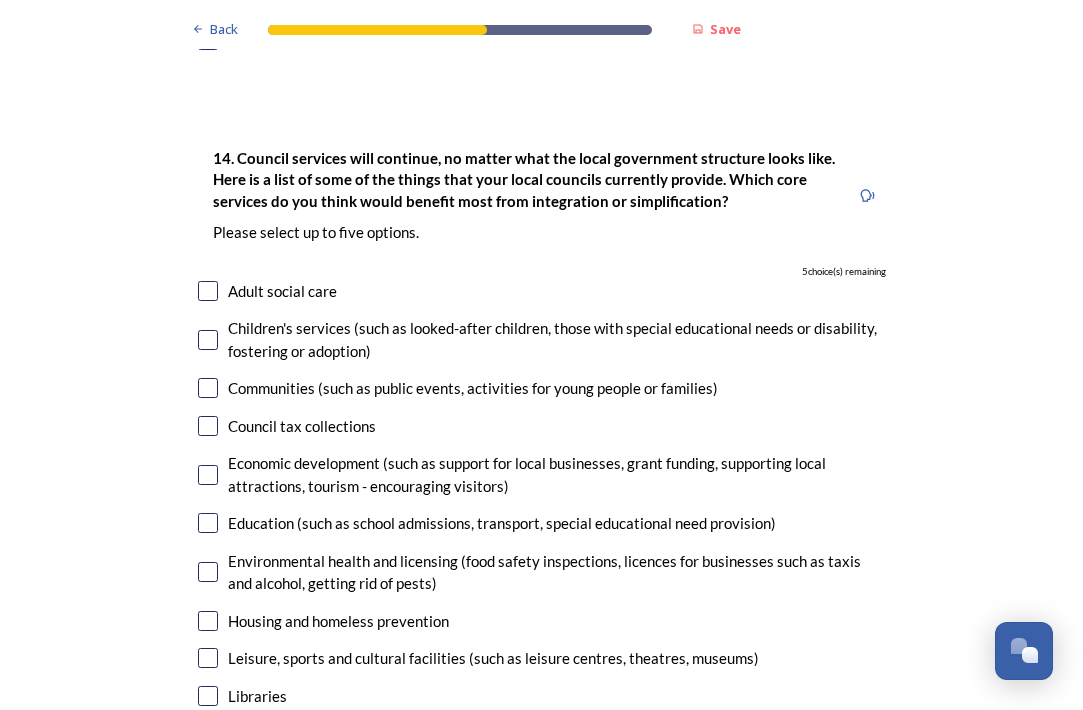 click at bounding box center [208, 291] 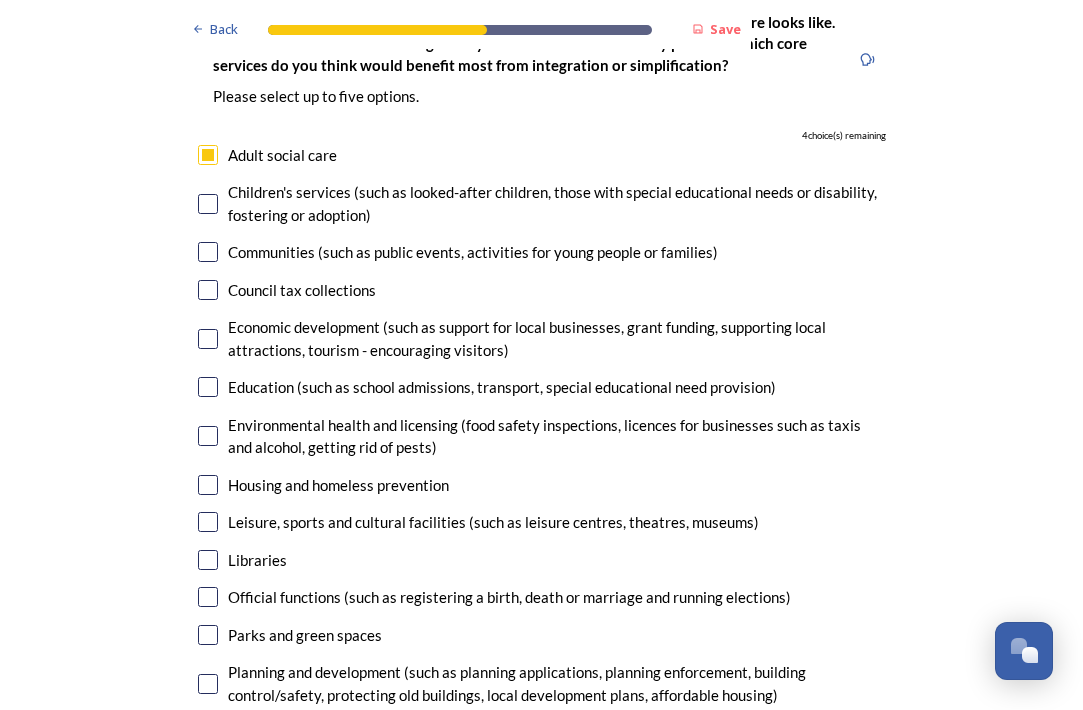 scroll, scrollTop: 4509, scrollLeft: 0, axis: vertical 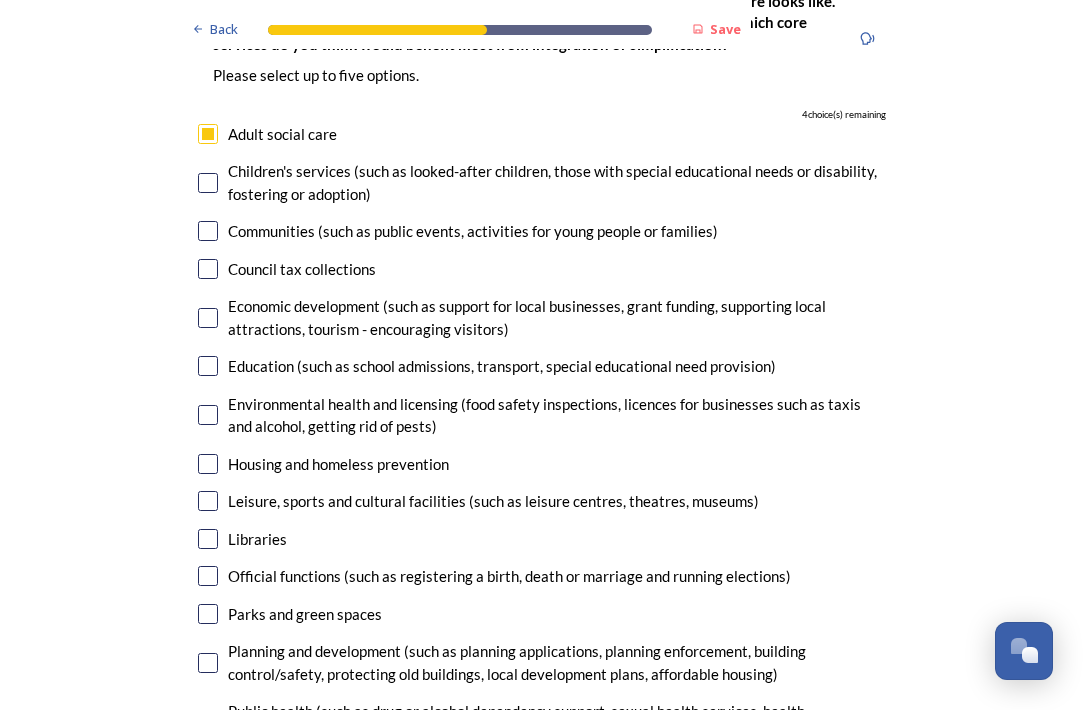 click at bounding box center (208, 183) 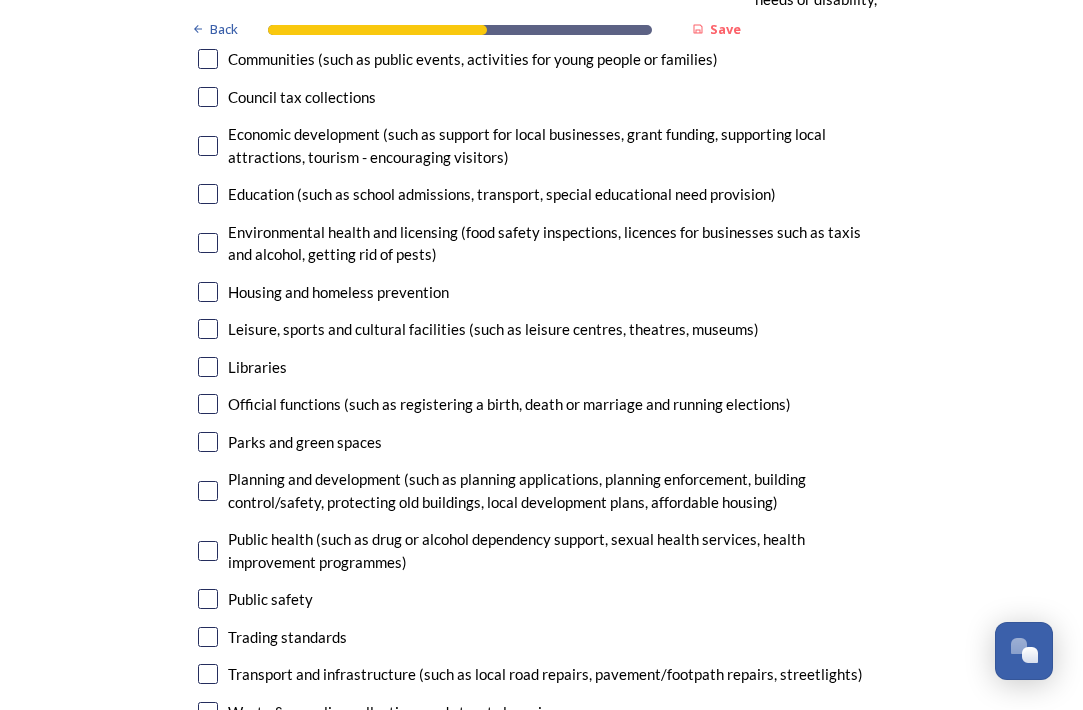 scroll, scrollTop: 4684, scrollLeft: 0, axis: vertical 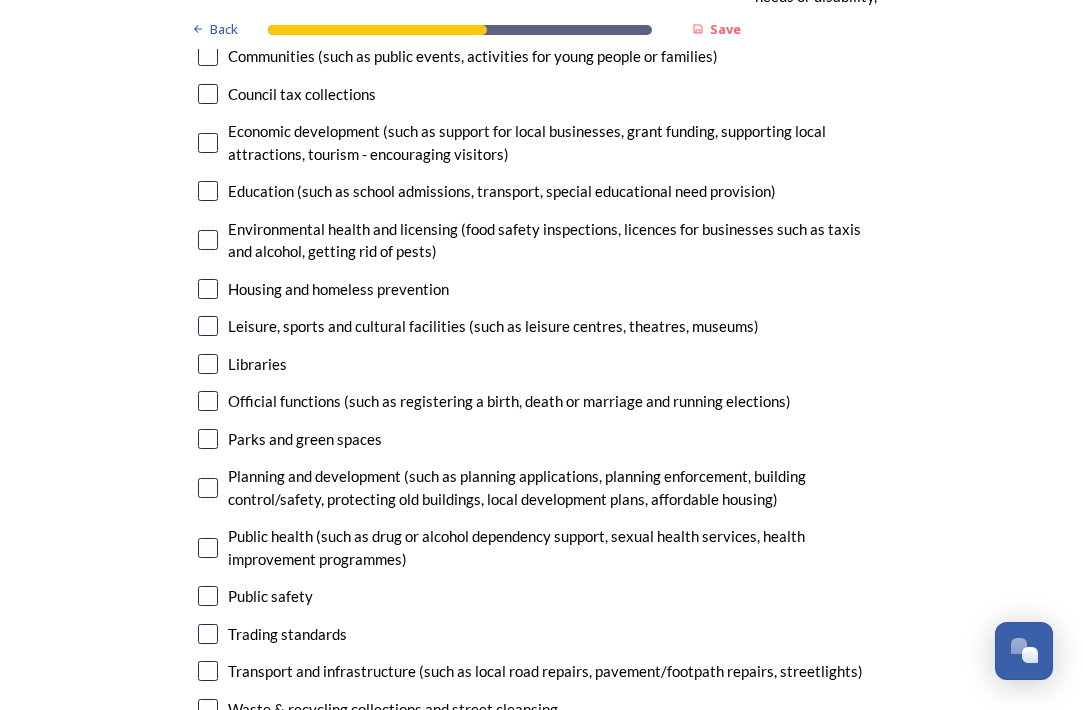 click at bounding box center (208, 289) 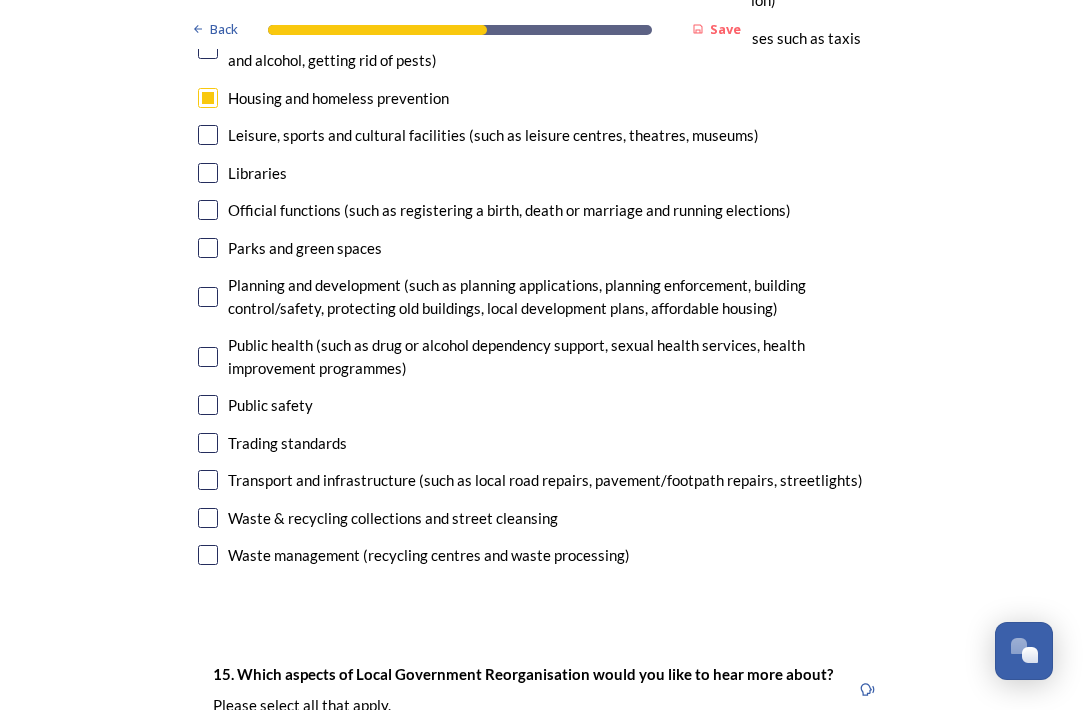 scroll, scrollTop: 4878, scrollLeft: 0, axis: vertical 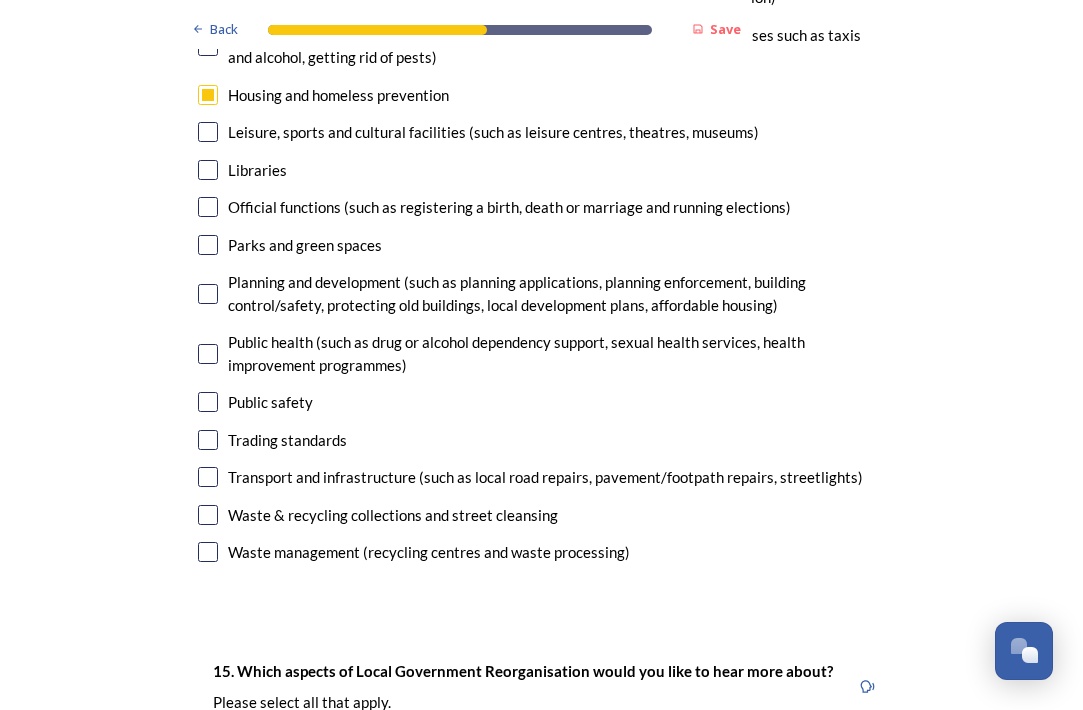 click at bounding box center [208, 354] 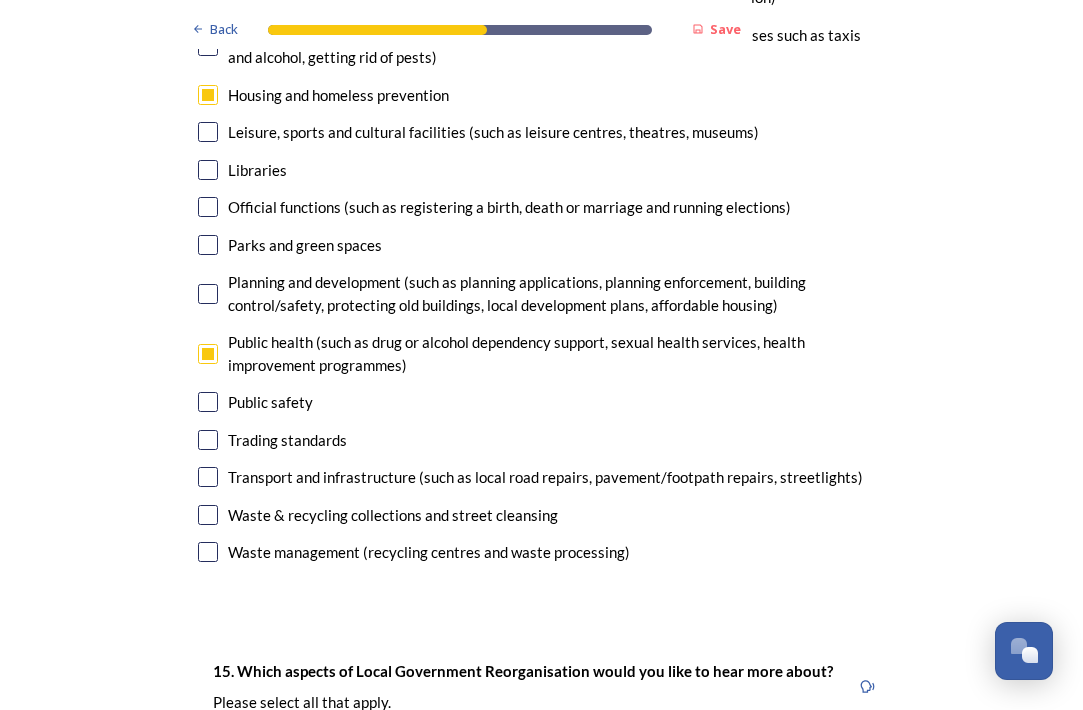 click at bounding box center [208, 402] 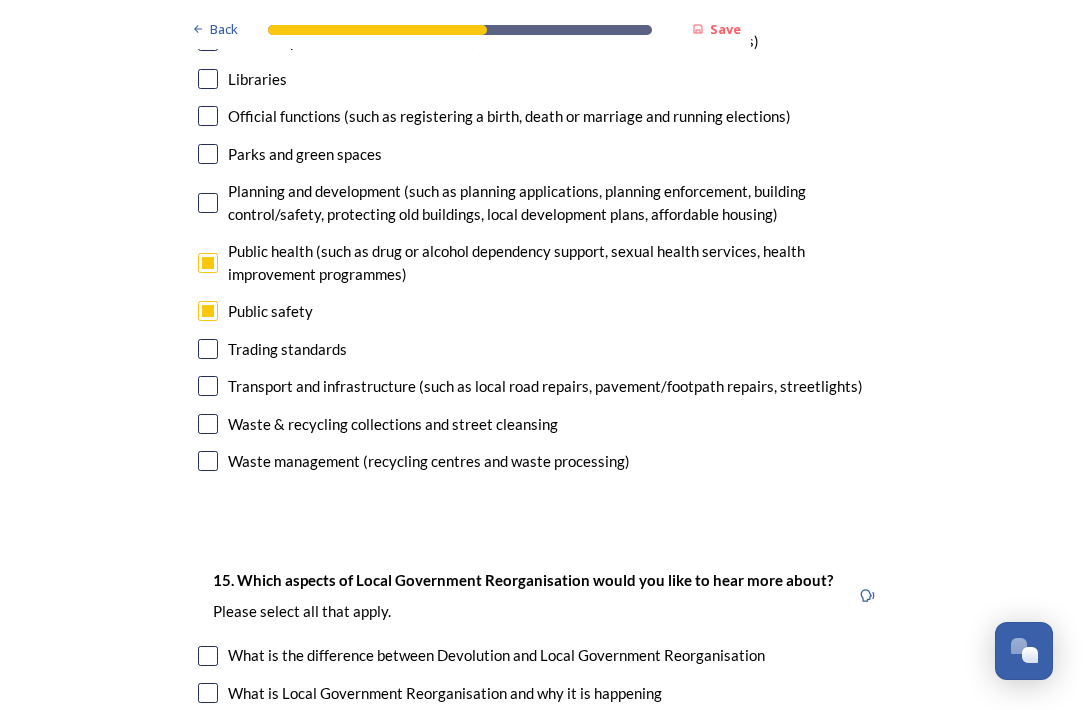 scroll, scrollTop: 4983, scrollLeft: 0, axis: vertical 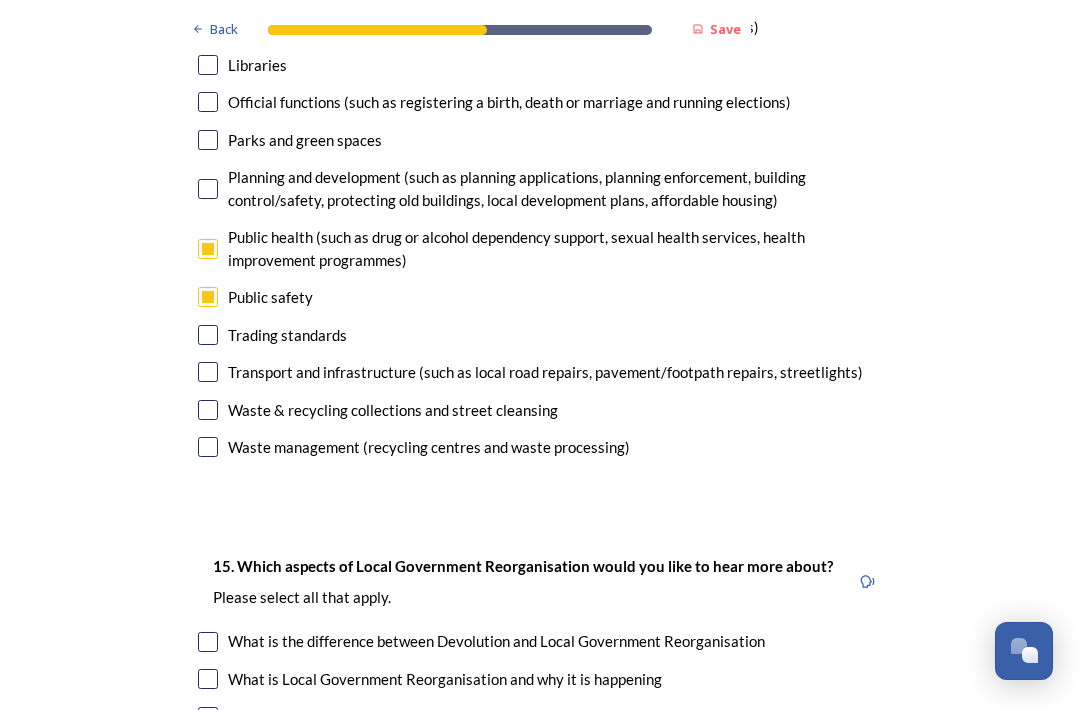 click at bounding box center (208, 372) 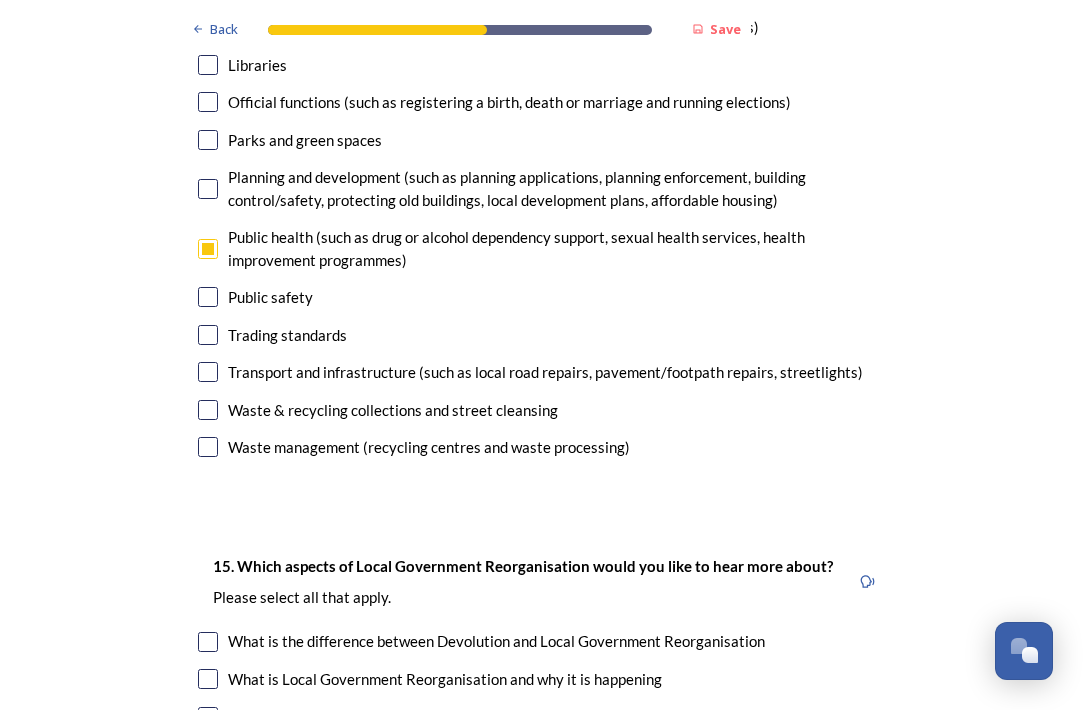 click at bounding box center (208, 372) 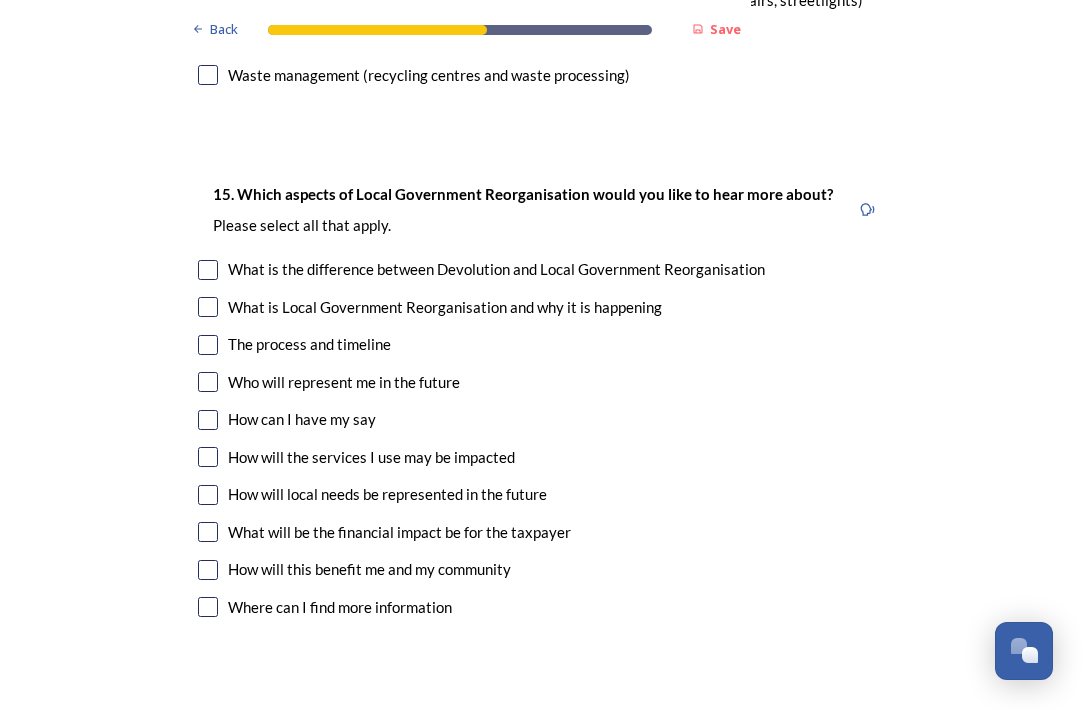 scroll, scrollTop: 5358, scrollLeft: 0, axis: vertical 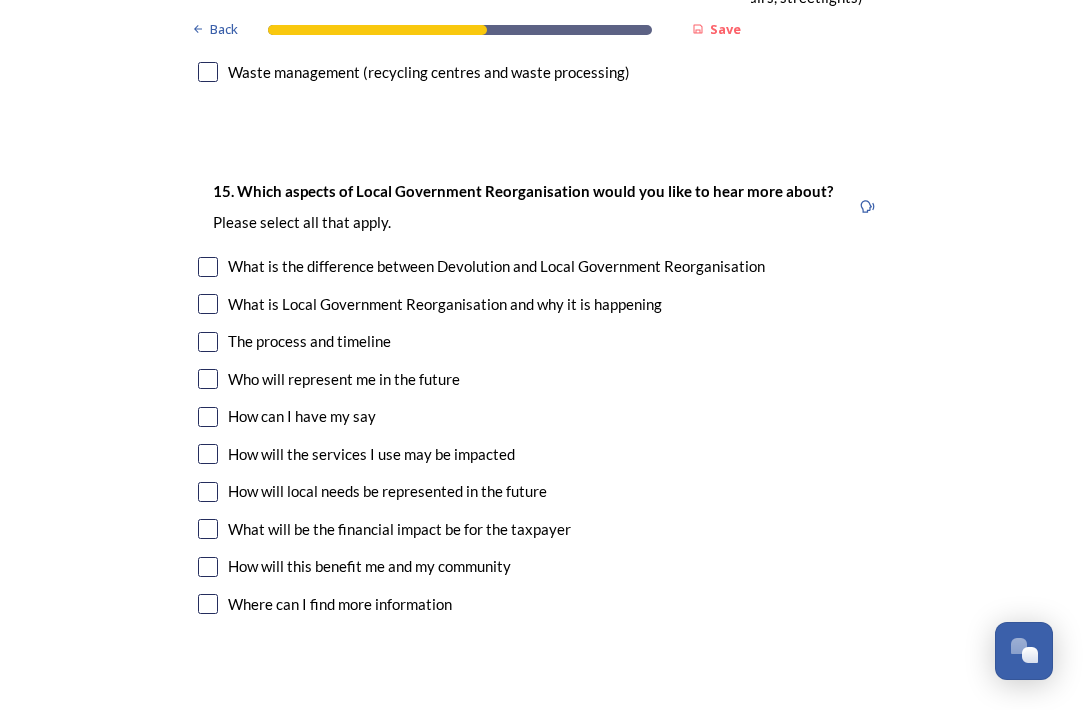 click at bounding box center (208, 342) 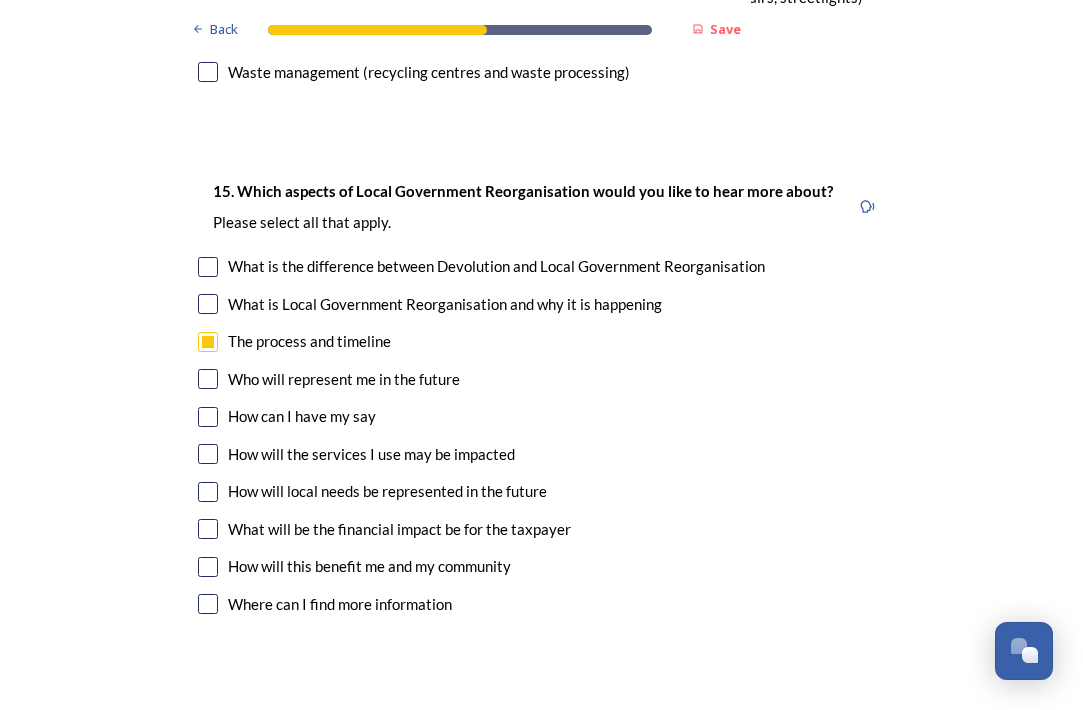 click at bounding box center [208, 379] 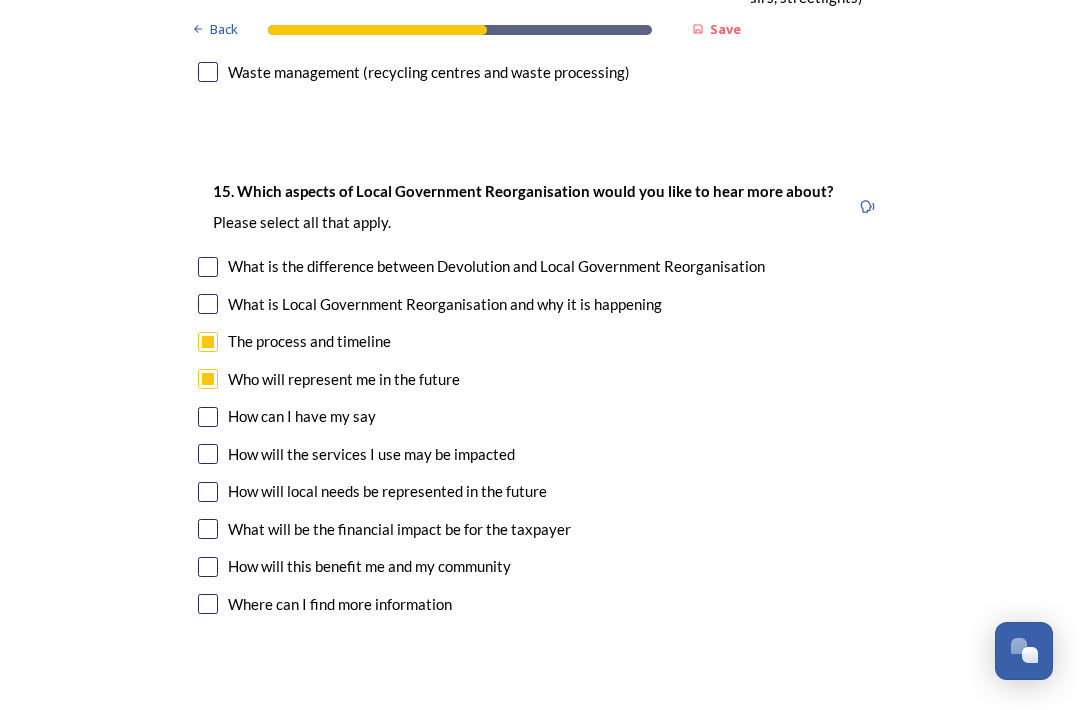 click at bounding box center (208, 267) 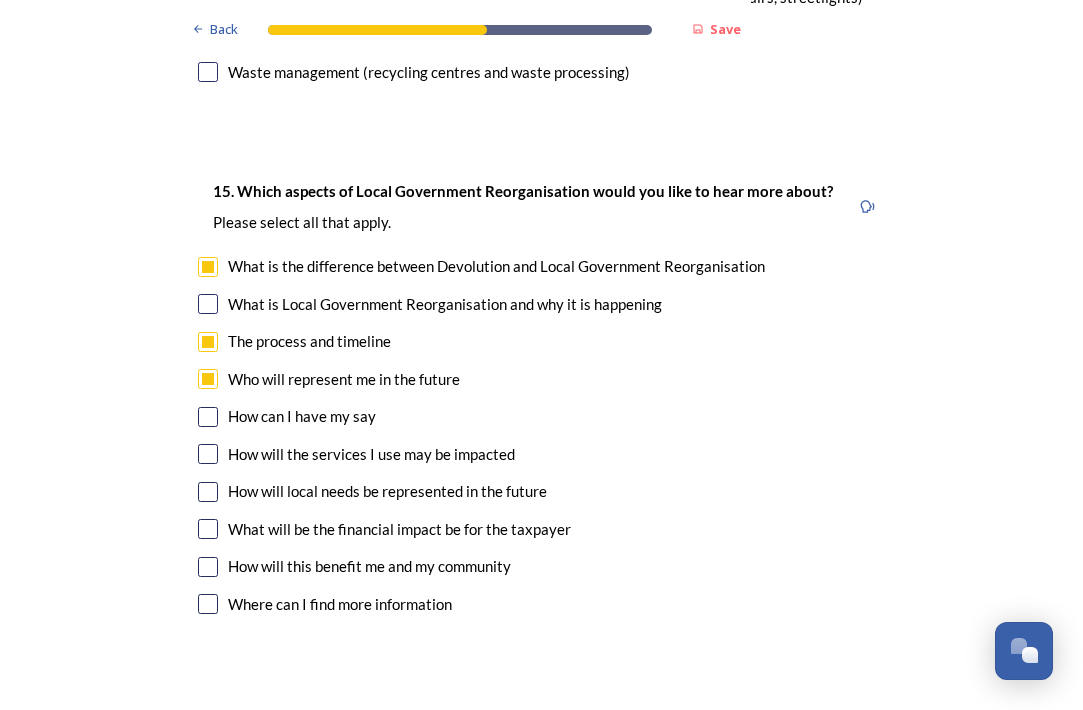 click at bounding box center [208, 304] 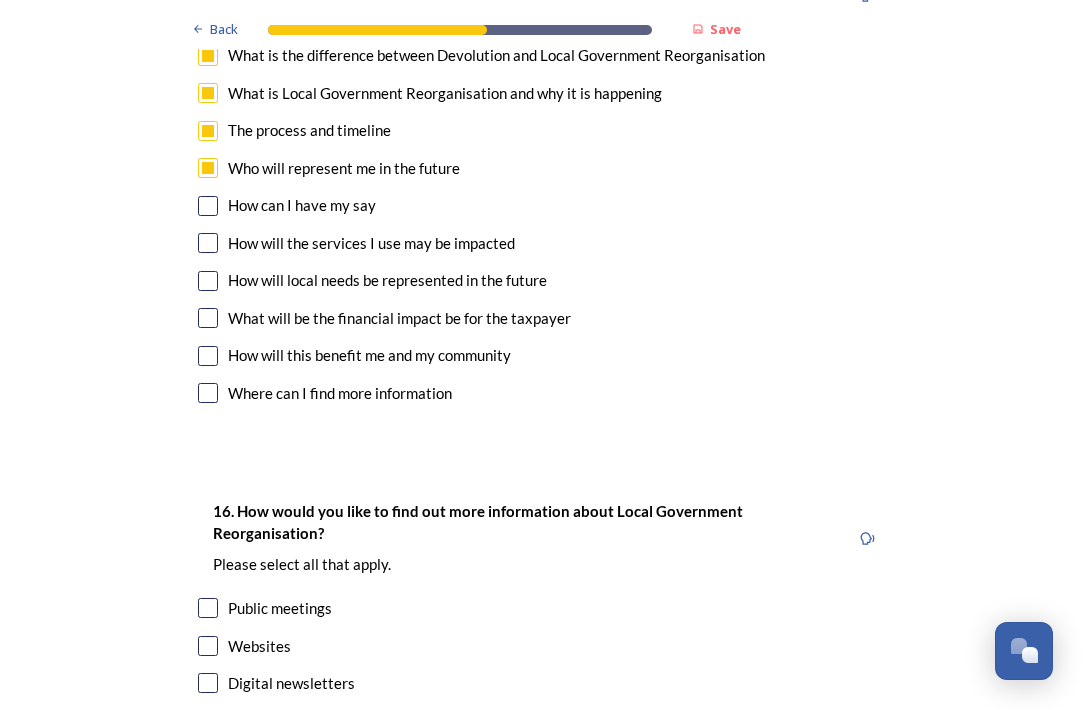 scroll, scrollTop: 5573, scrollLeft: 0, axis: vertical 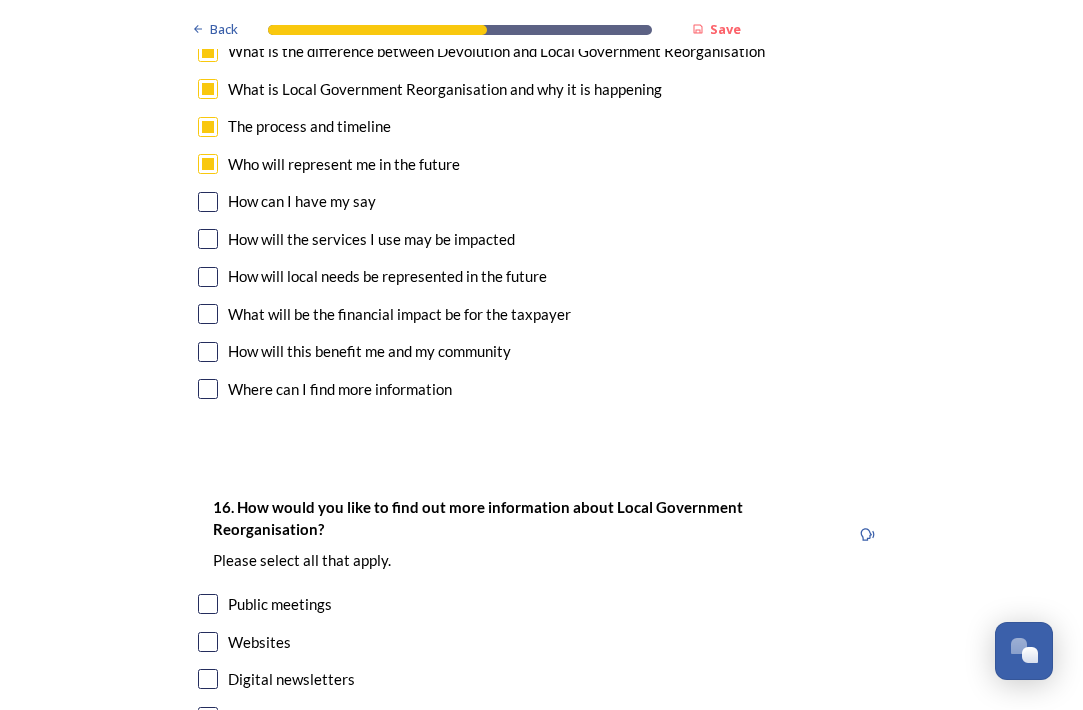 click at bounding box center (208, 202) 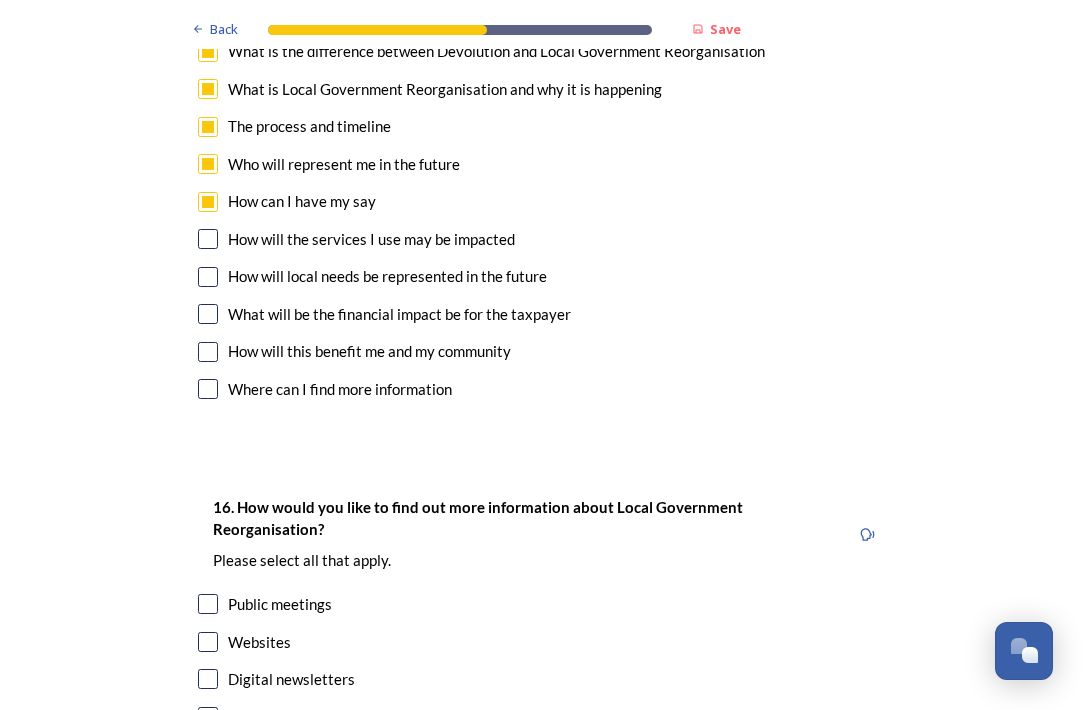 click at bounding box center (208, 239) 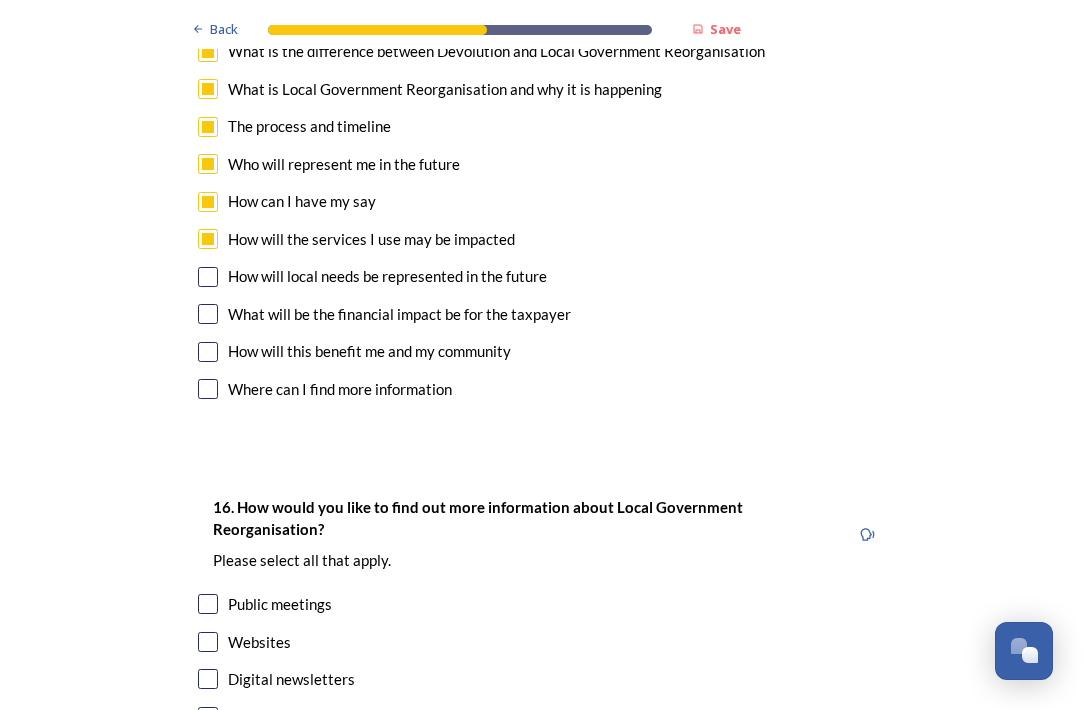 click at bounding box center [208, 277] 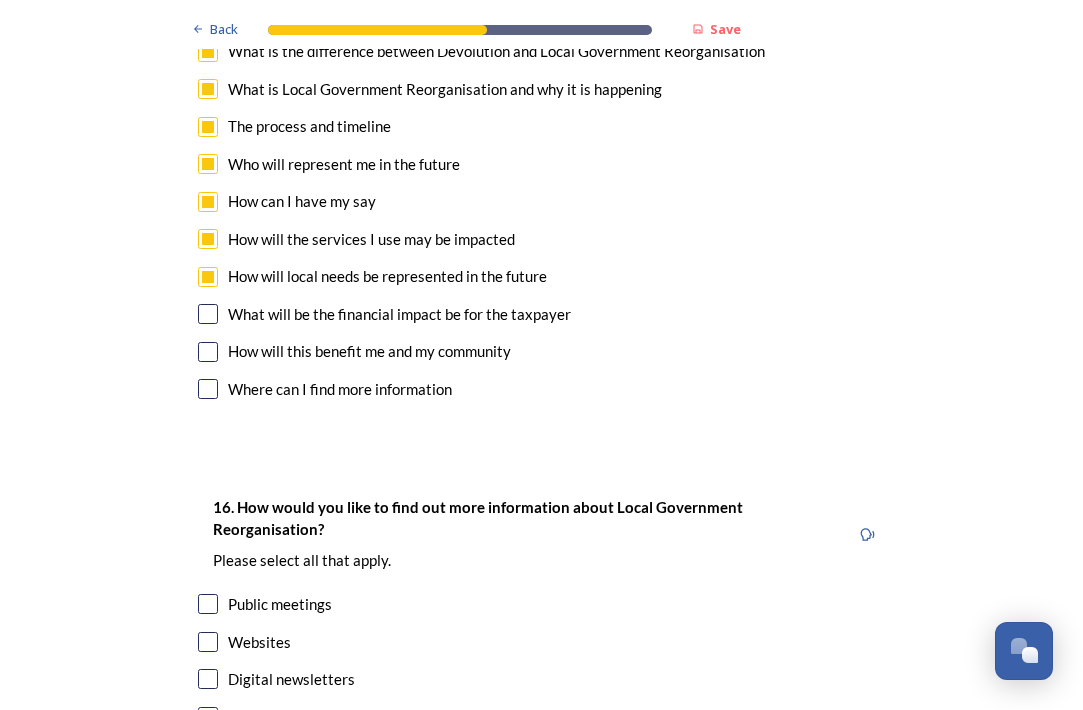 scroll, scrollTop: 5596, scrollLeft: 0, axis: vertical 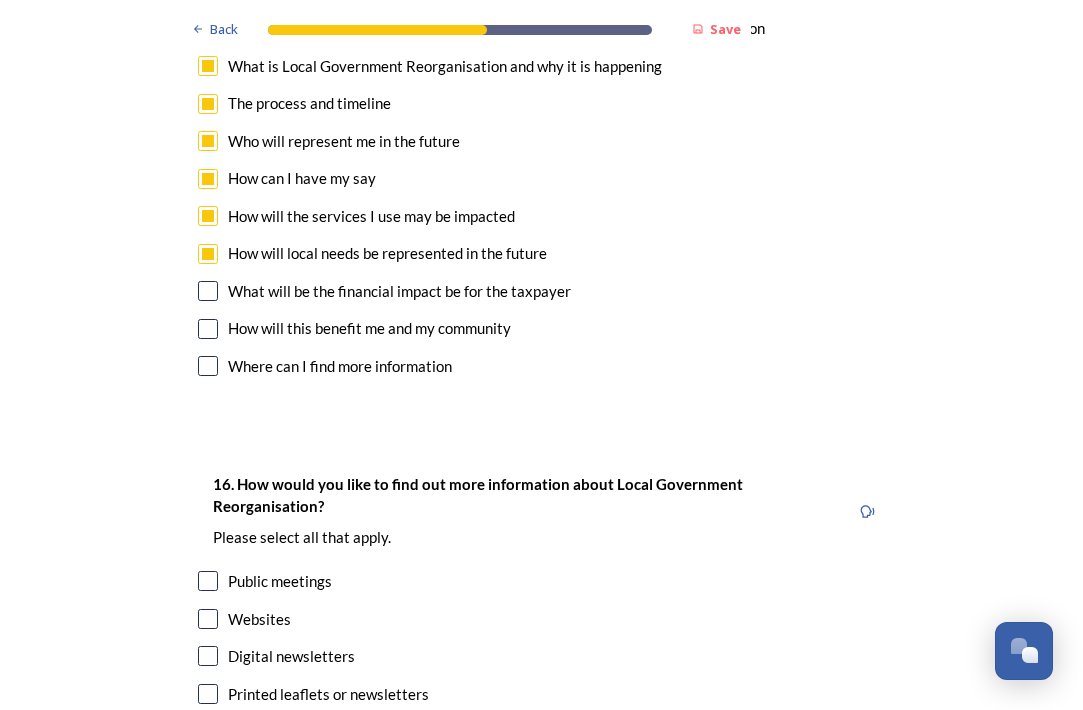 click at bounding box center [208, 291] 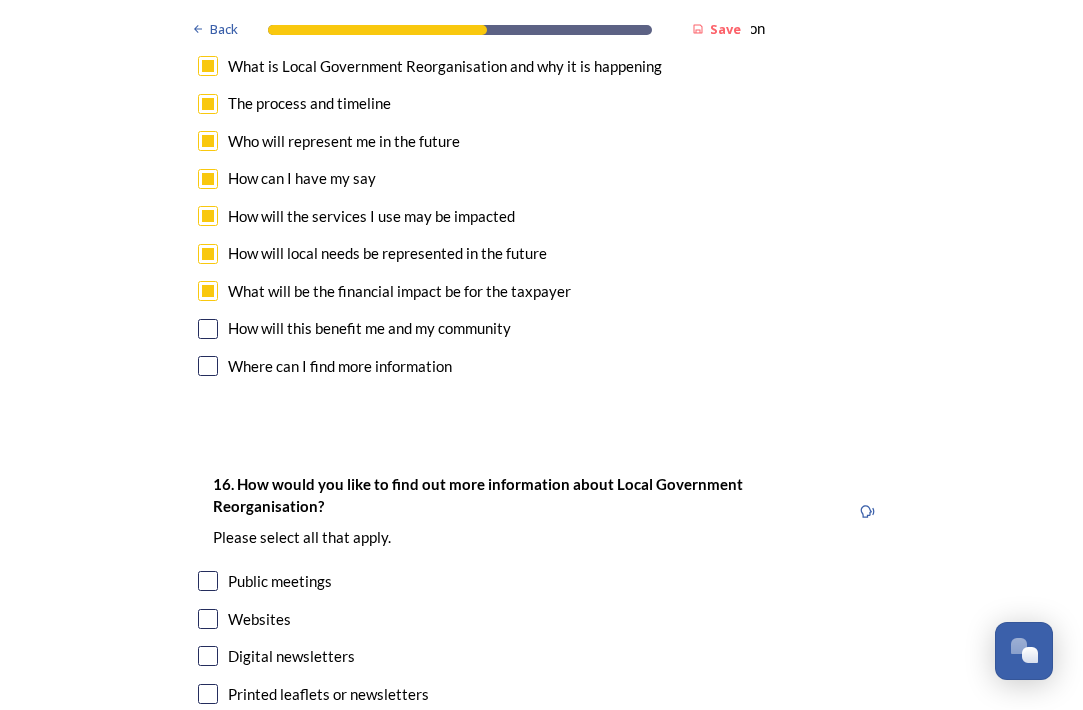 scroll, scrollTop: 5618, scrollLeft: 0, axis: vertical 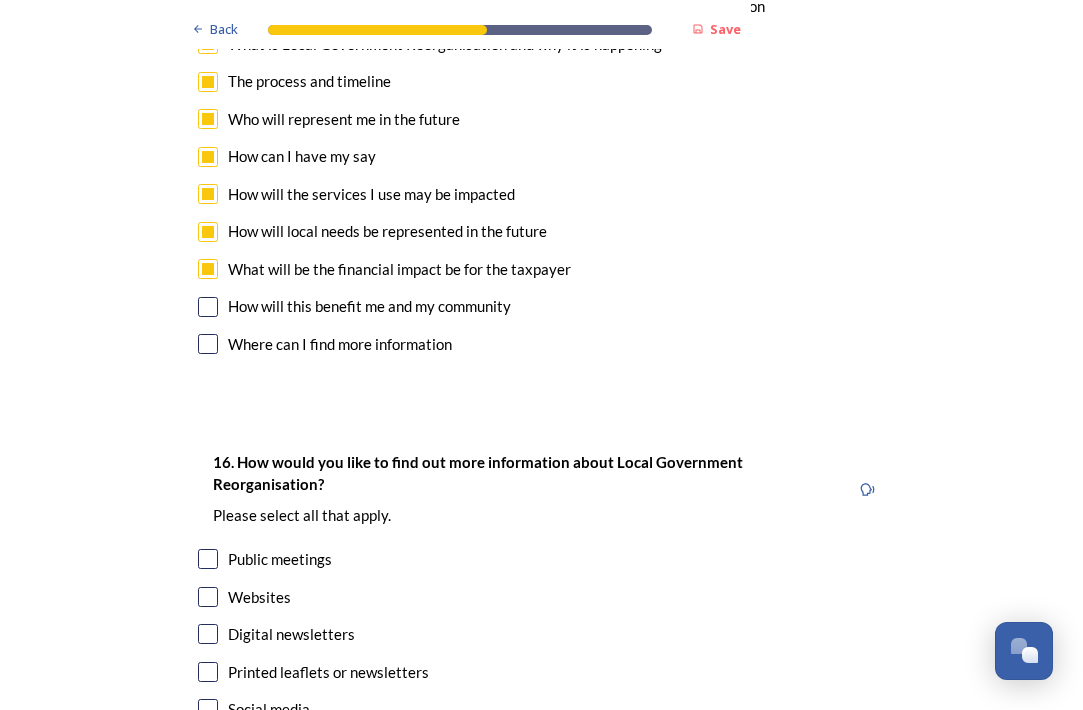 click at bounding box center (208, 307) 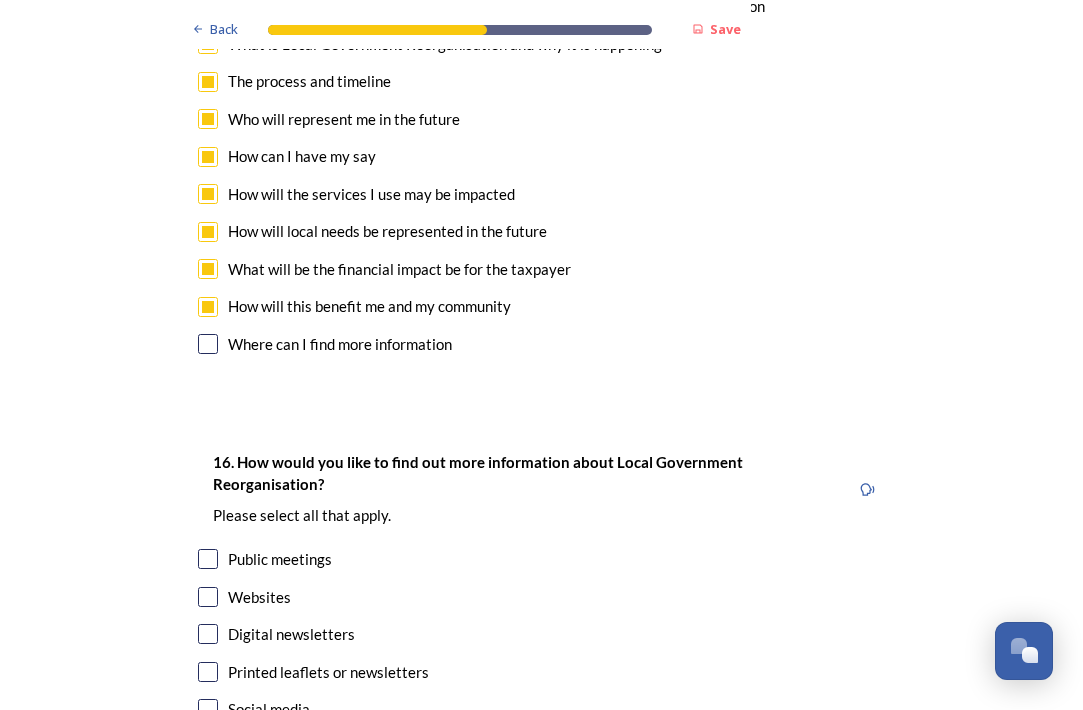 click at bounding box center [208, 344] 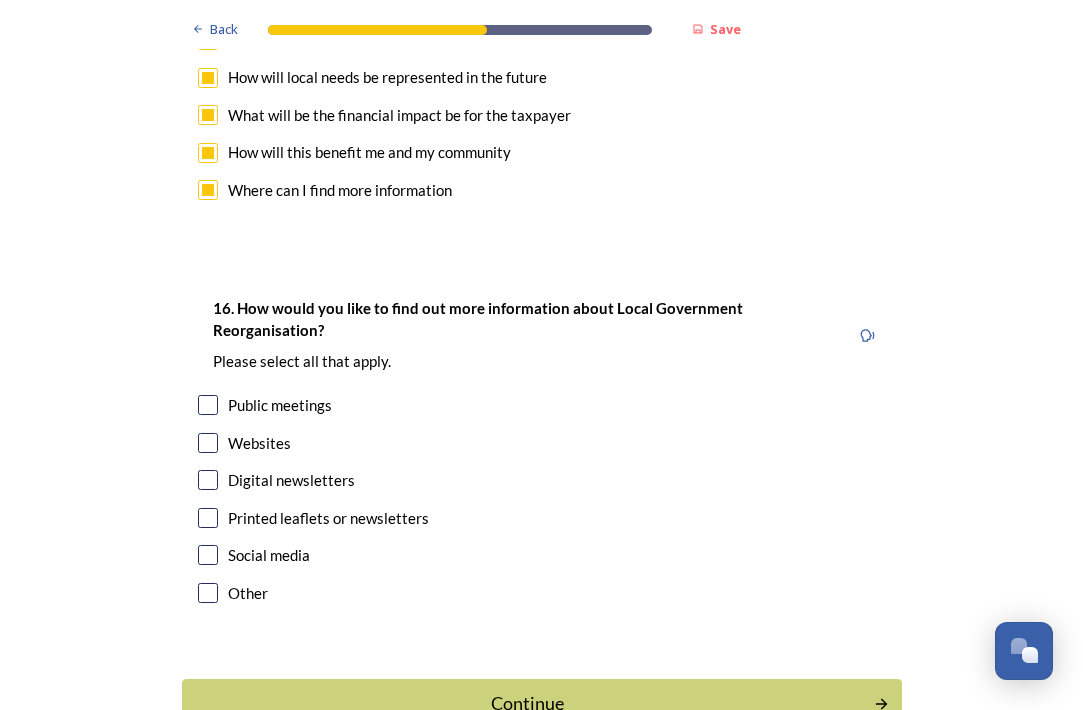 scroll, scrollTop: 5773, scrollLeft: 0, axis: vertical 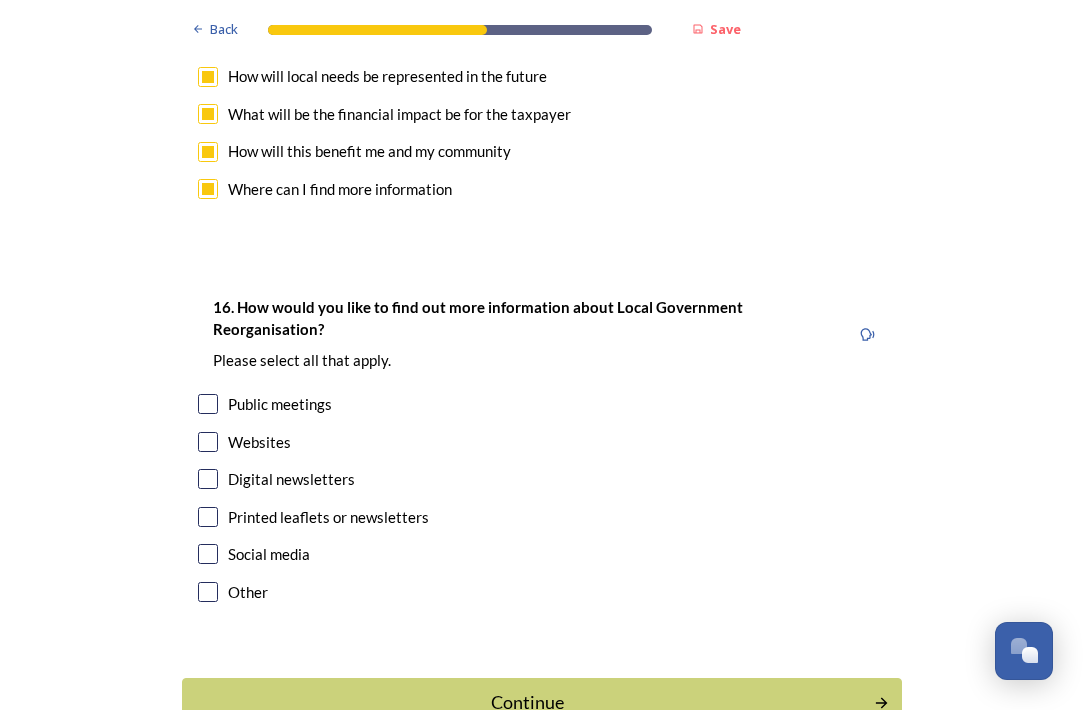 click at bounding box center [208, 442] 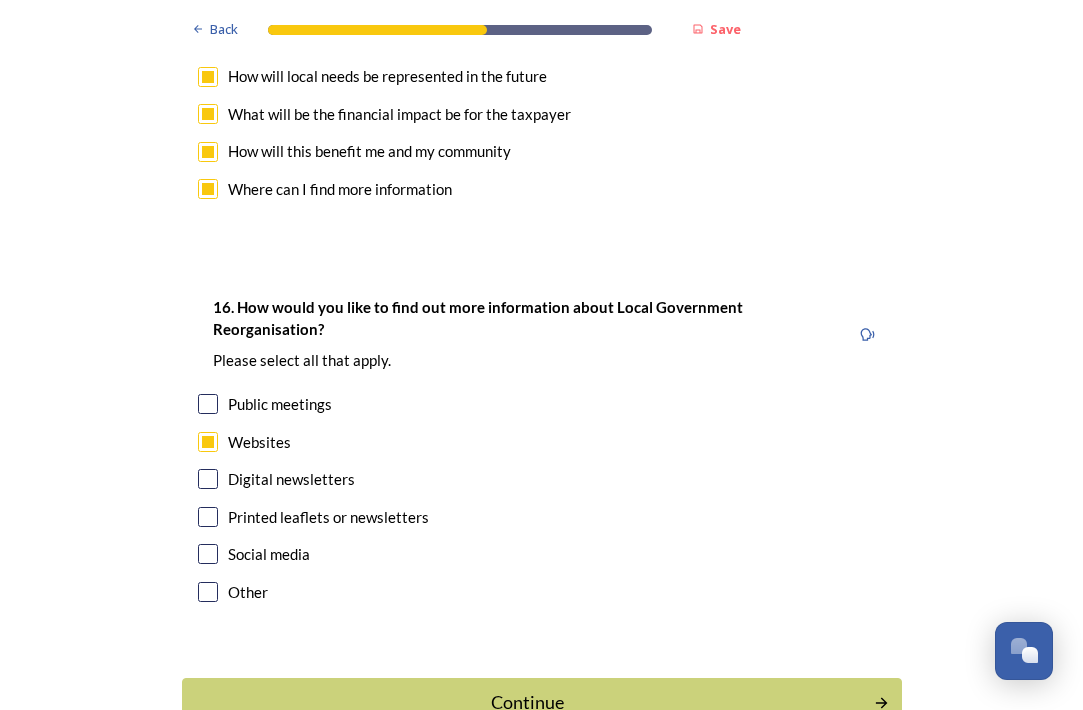 click at bounding box center (208, 479) 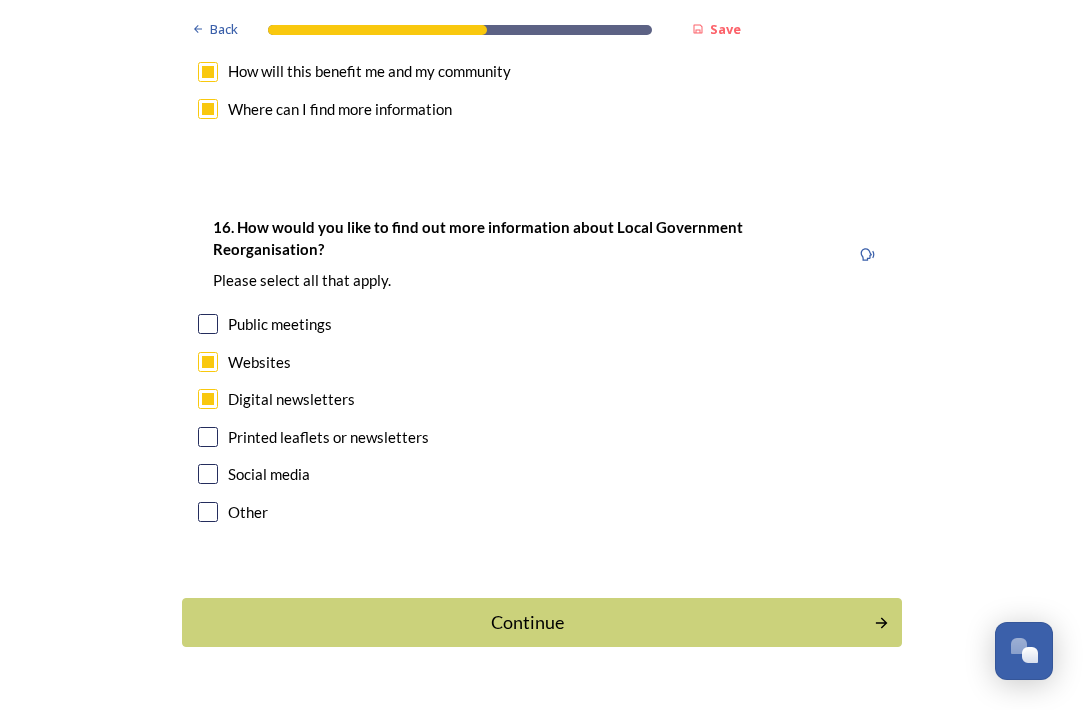 scroll, scrollTop: 5851, scrollLeft: 0, axis: vertical 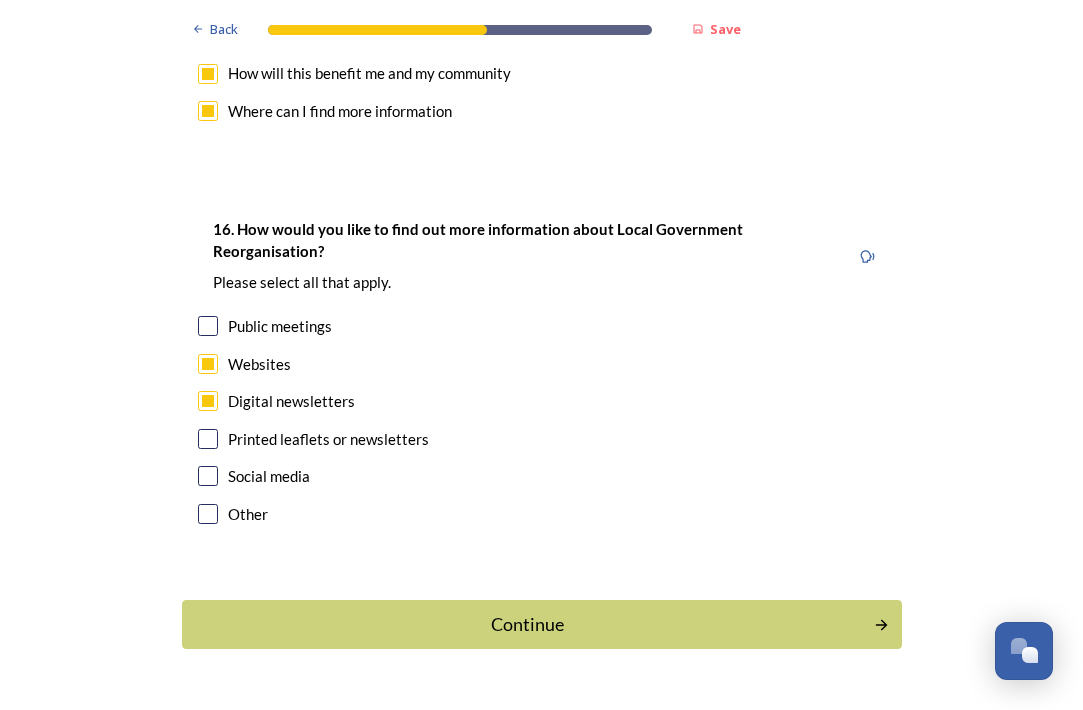 click at bounding box center [208, 476] 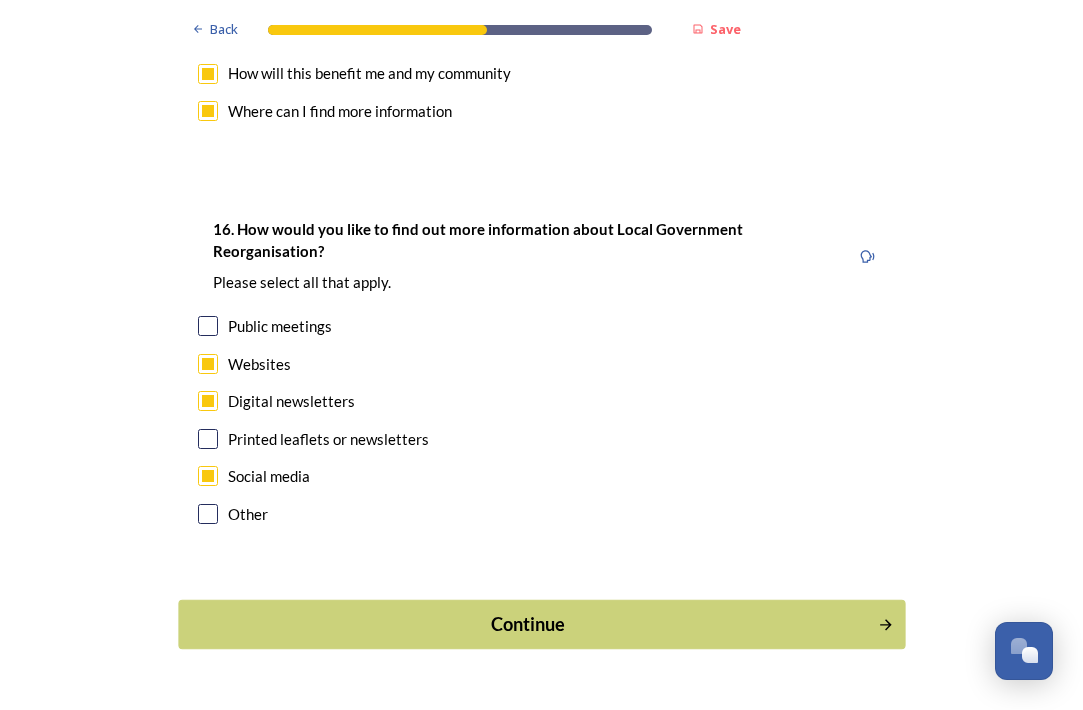 click on "Continue" at bounding box center (527, 624) 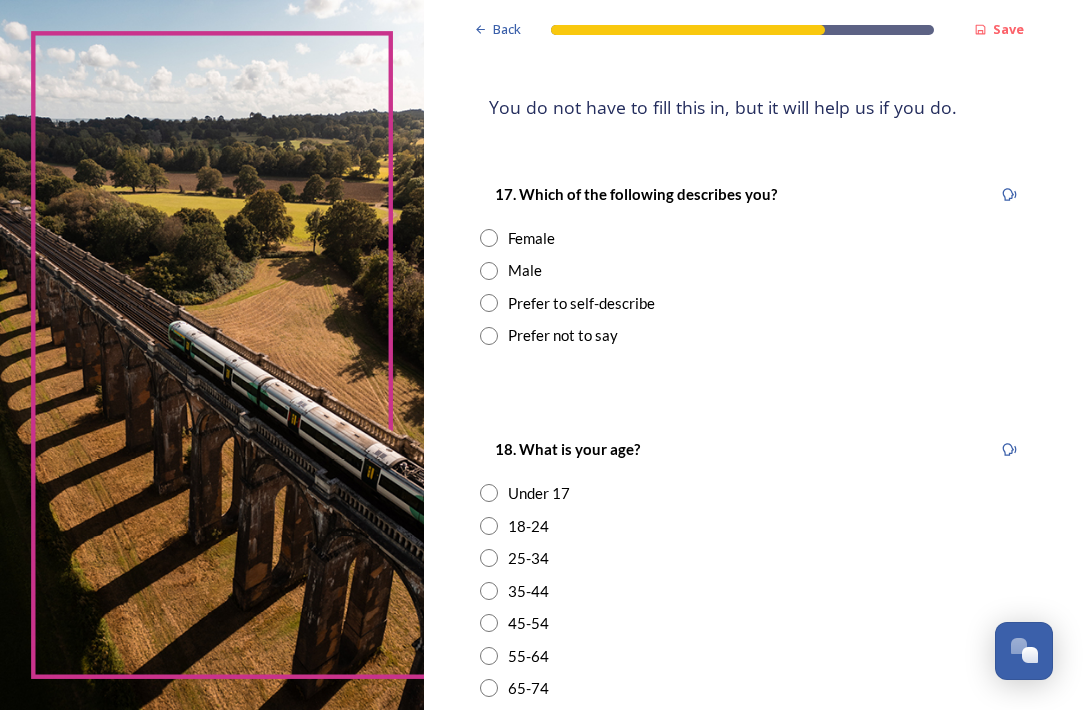scroll, scrollTop: 300, scrollLeft: 0, axis: vertical 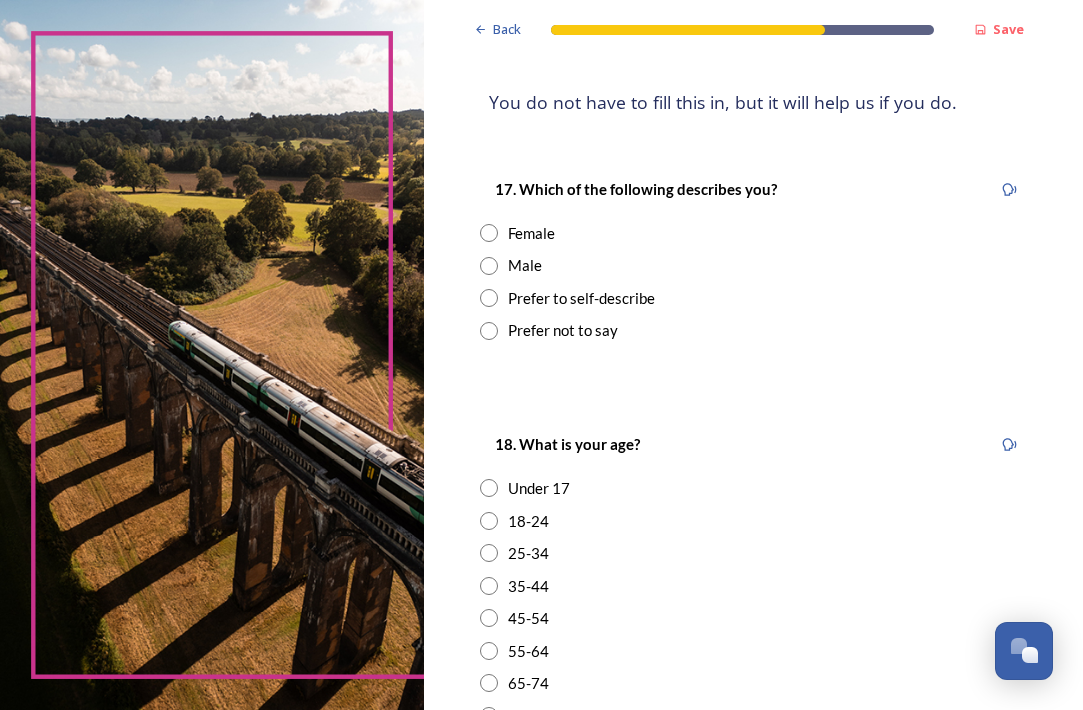 click at bounding box center (489, 233) 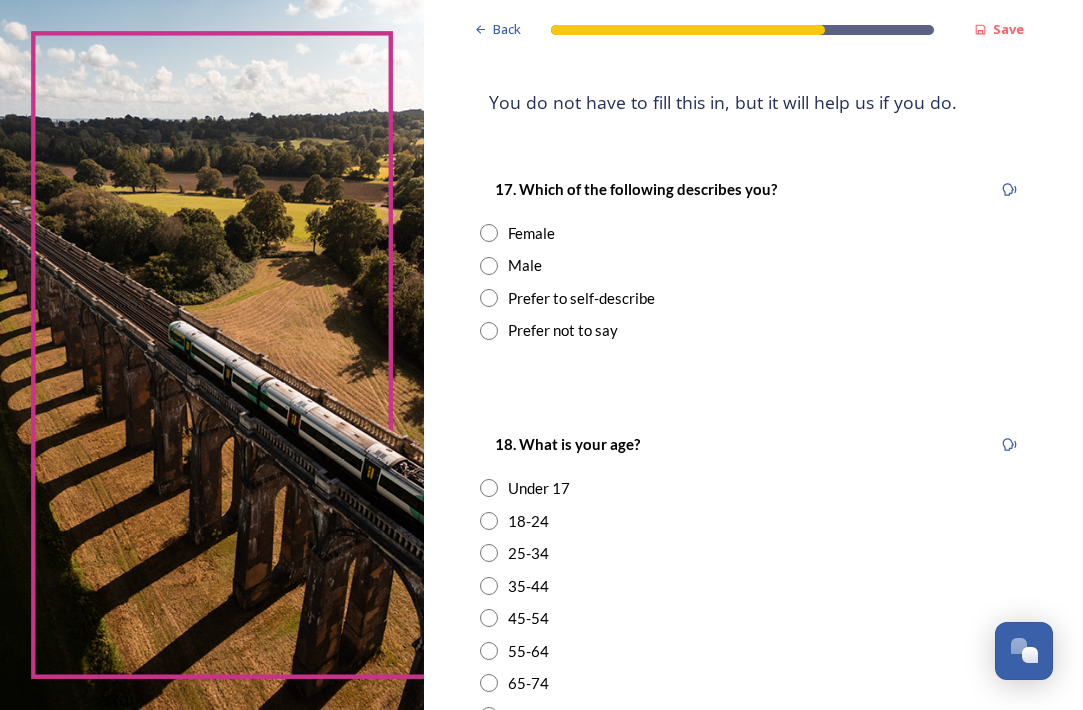 radio on "true" 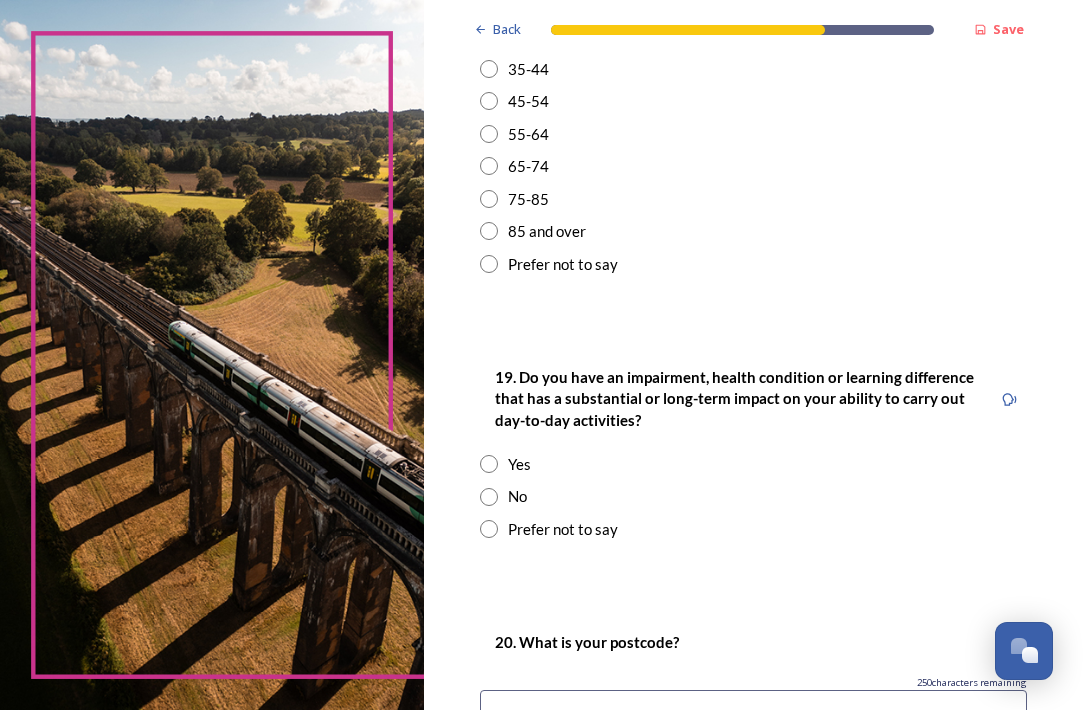 scroll, scrollTop: 826, scrollLeft: 0, axis: vertical 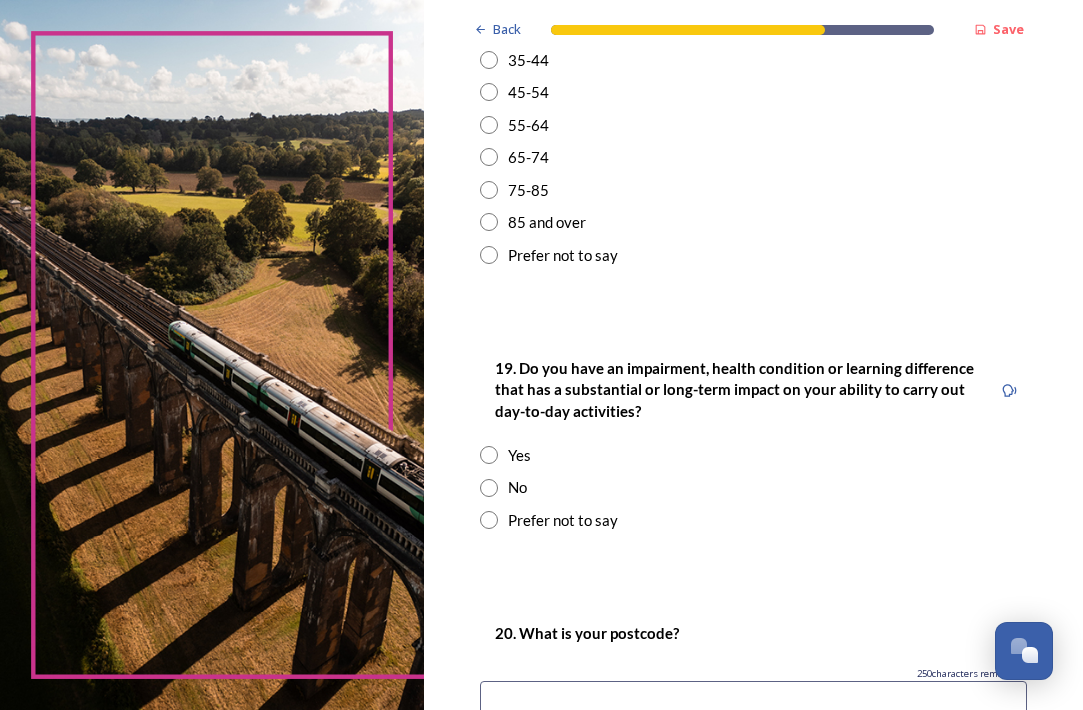 click at bounding box center (489, 157) 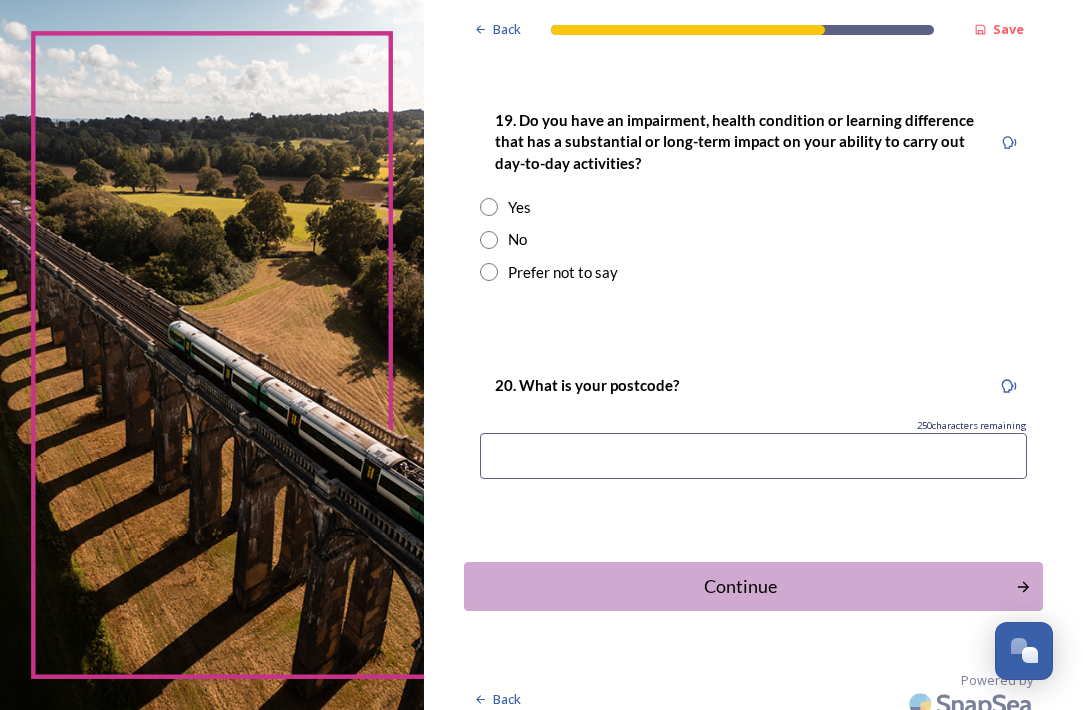 scroll, scrollTop: 1073, scrollLeft: 0, axis: vertical 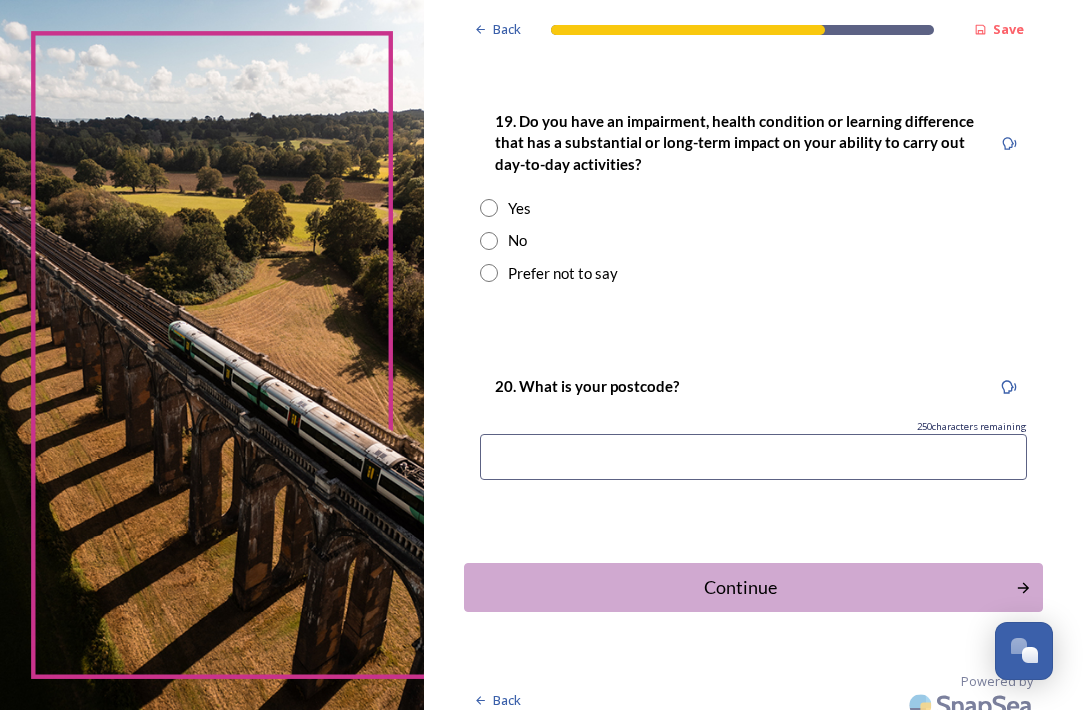 click at bounding box center (489, 241) 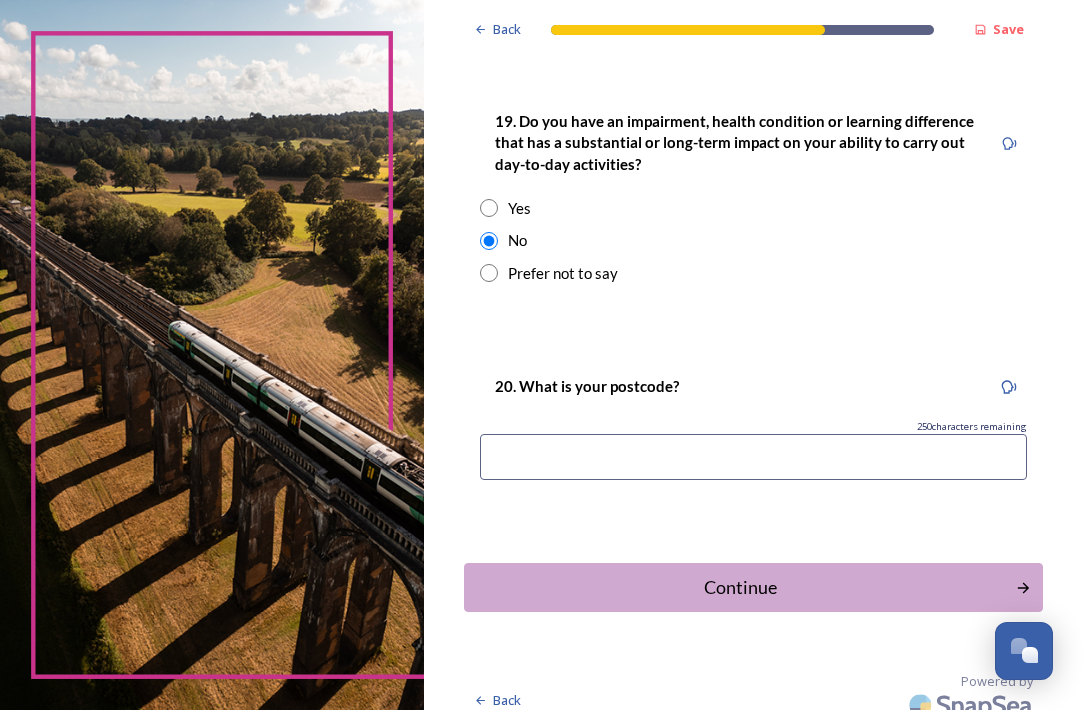scroll, scrollTop: 0, scrollLeft: 0, axis: both 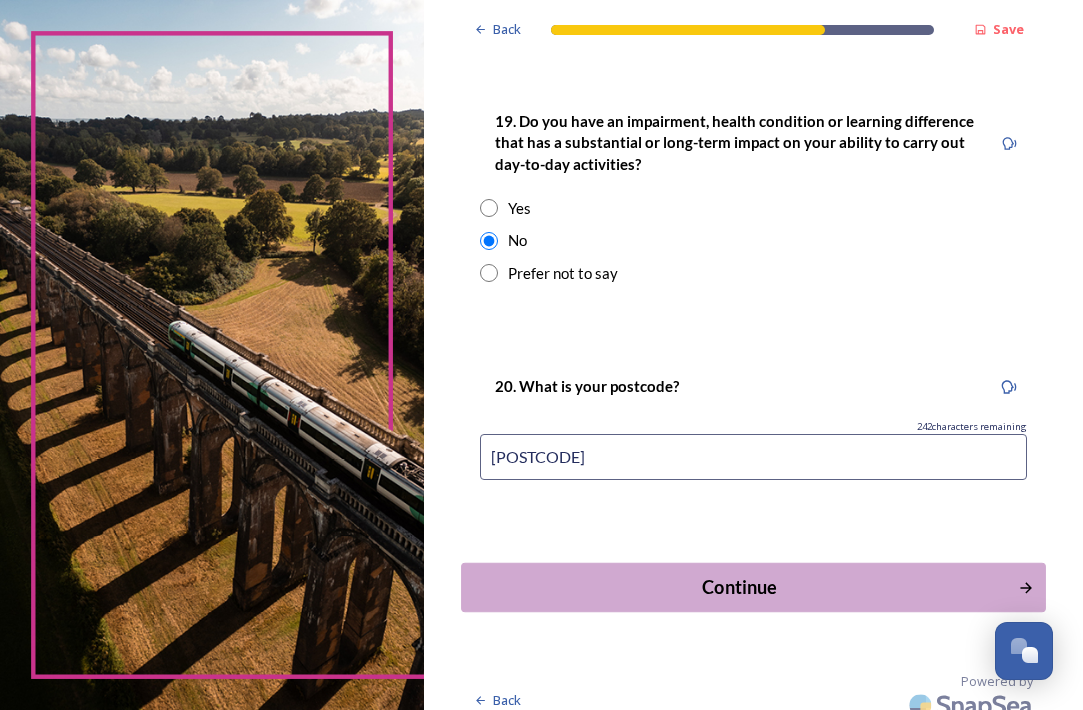 type on "[POSTCODE]" 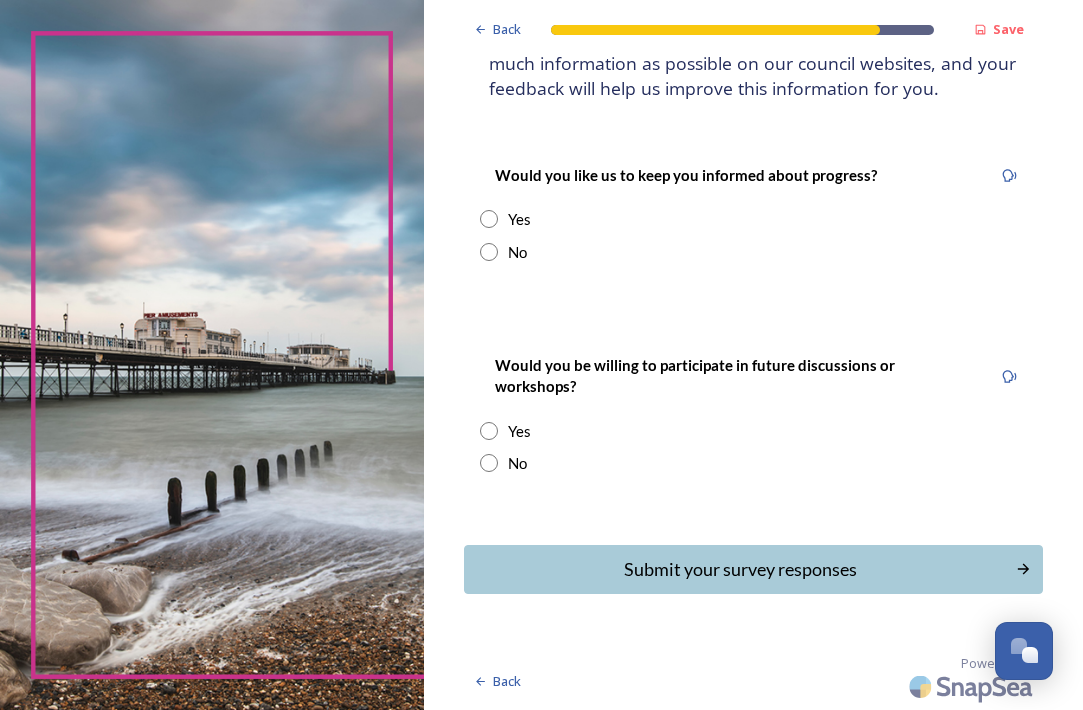 scroll, scrollTop: 1, scrollLeft: 0, axis: vertical 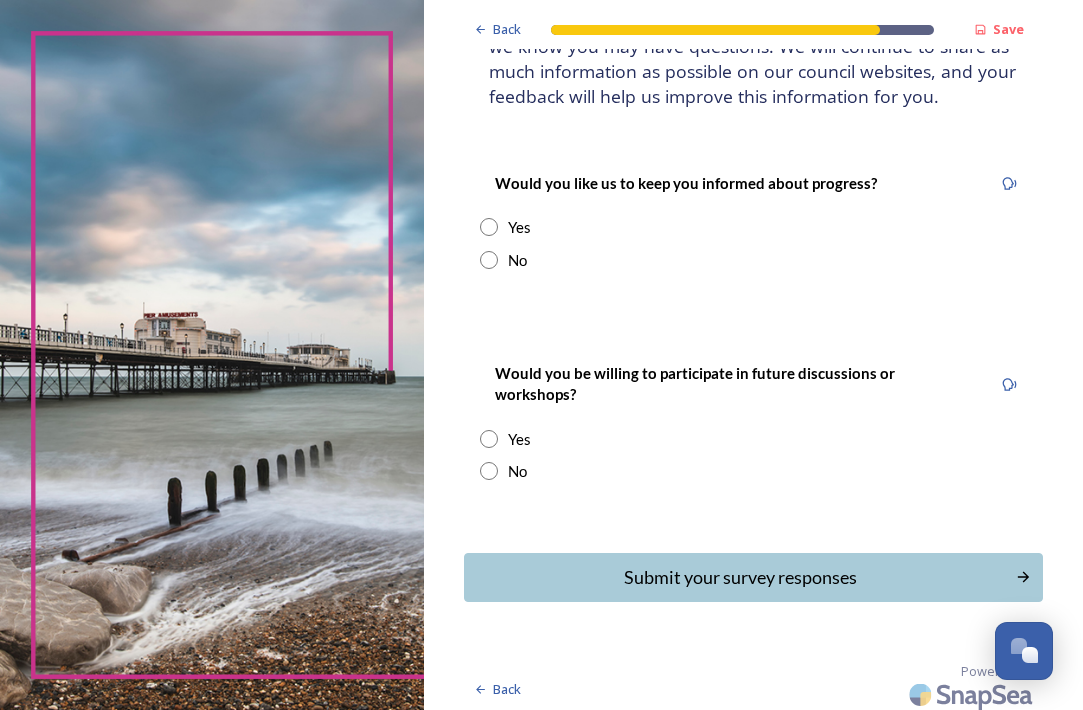 click at bounding box center [489, 227] 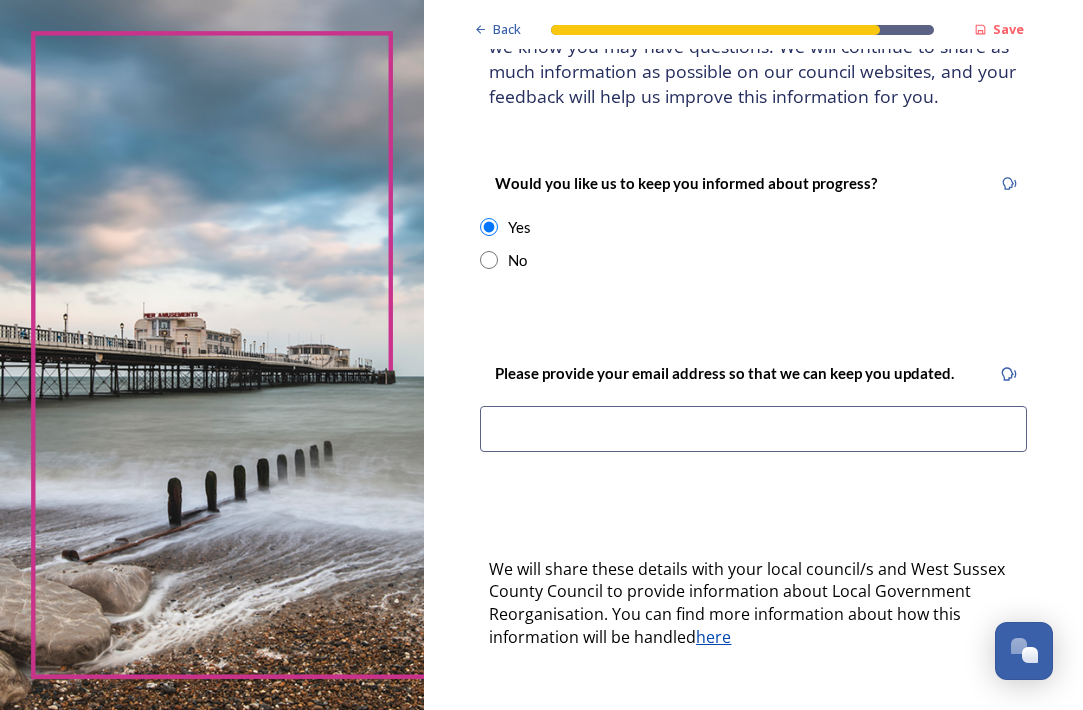 click at bounding box center (753, 429) 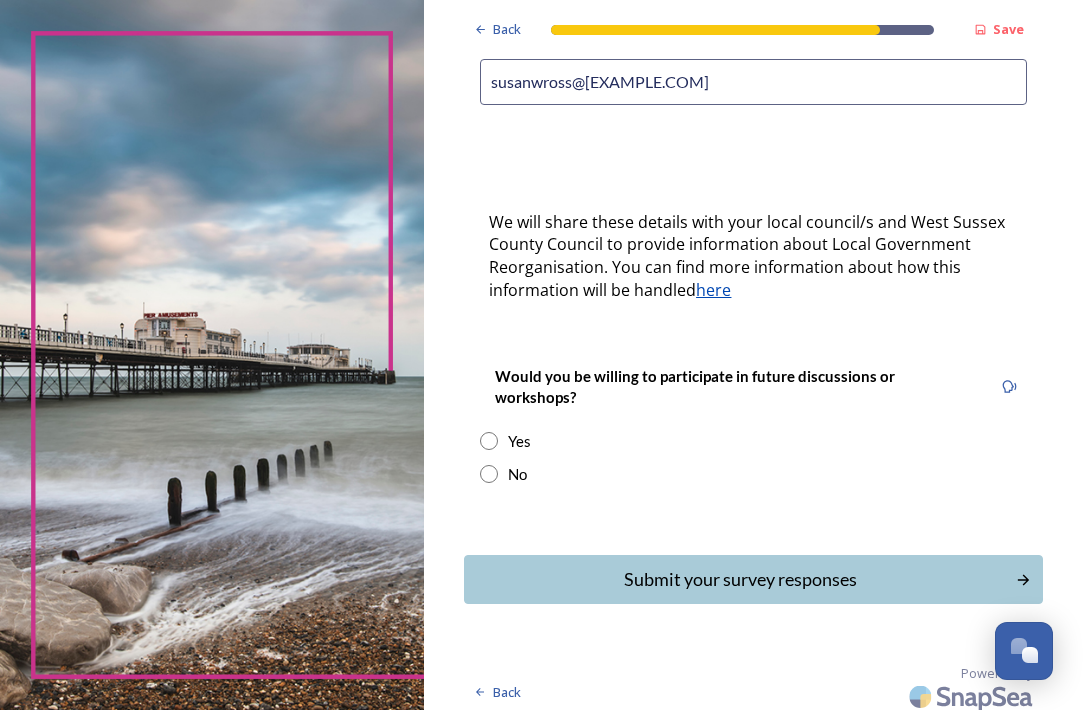 scroll, scrollTop: 559, scrollLeft: 0, axis: vertical 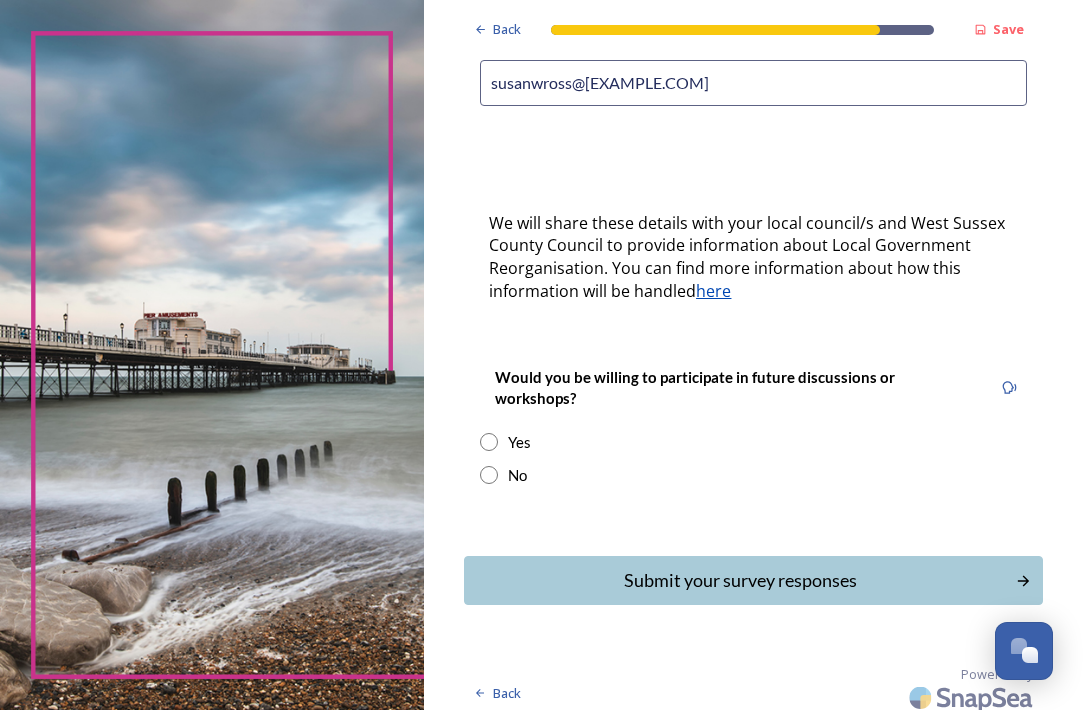 type on "susanwross@[EXAMPLE.COM]" 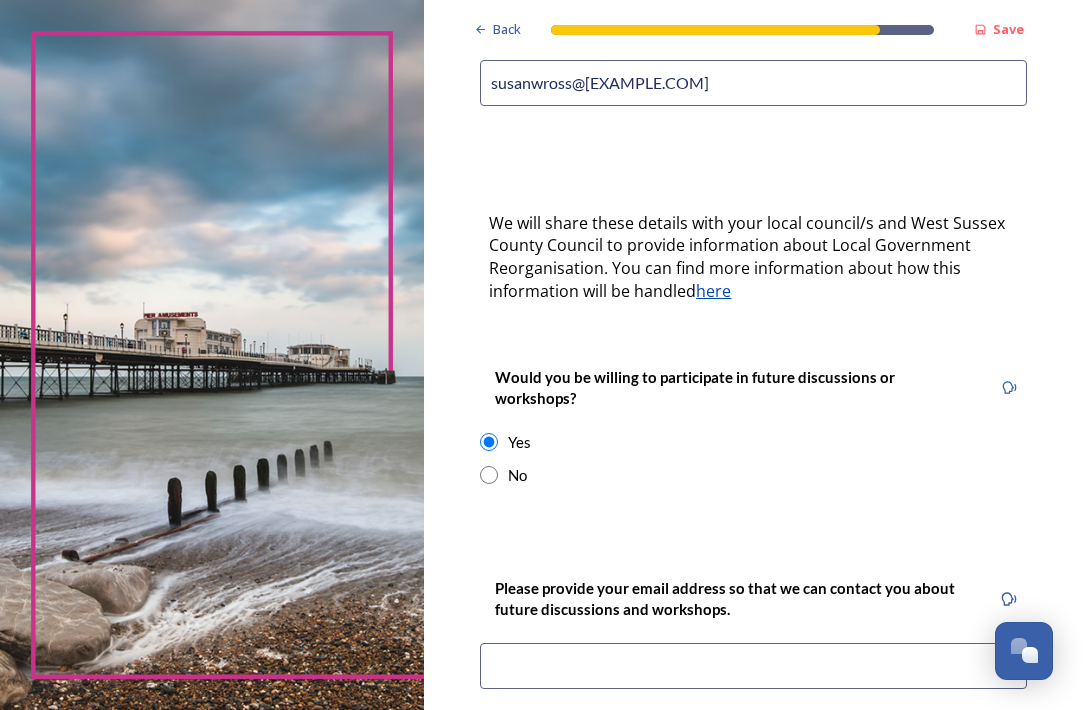 click at bounding box center [753, 666] 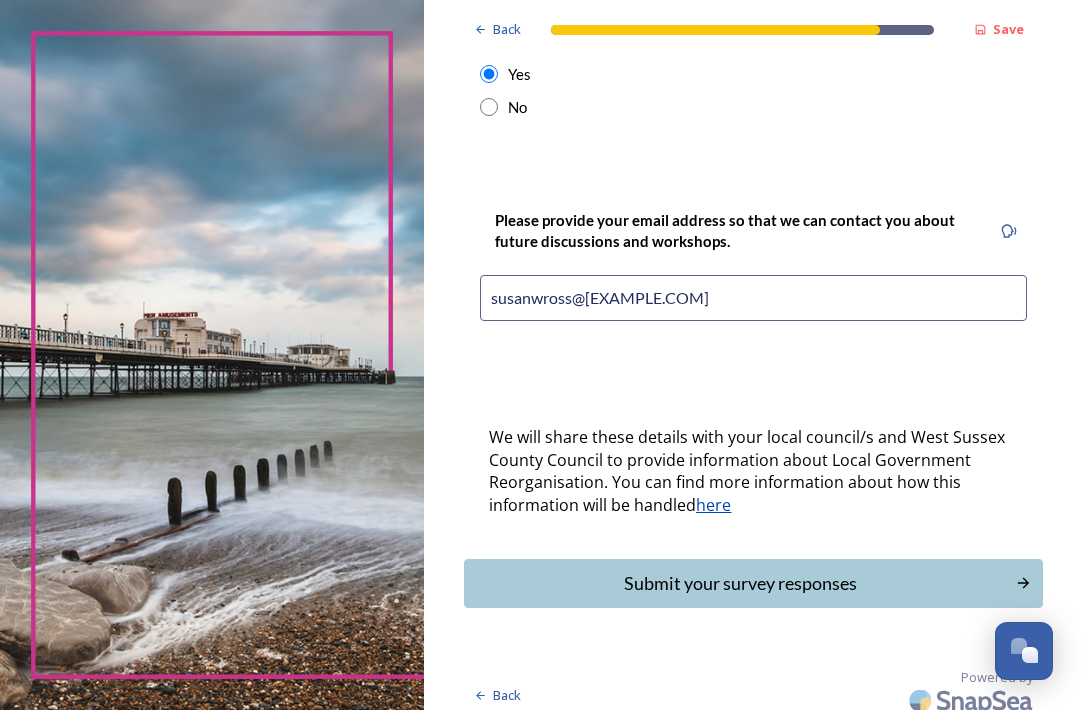 scroll, scrollTop: 926, scrollLeft: 0, axis: vertical 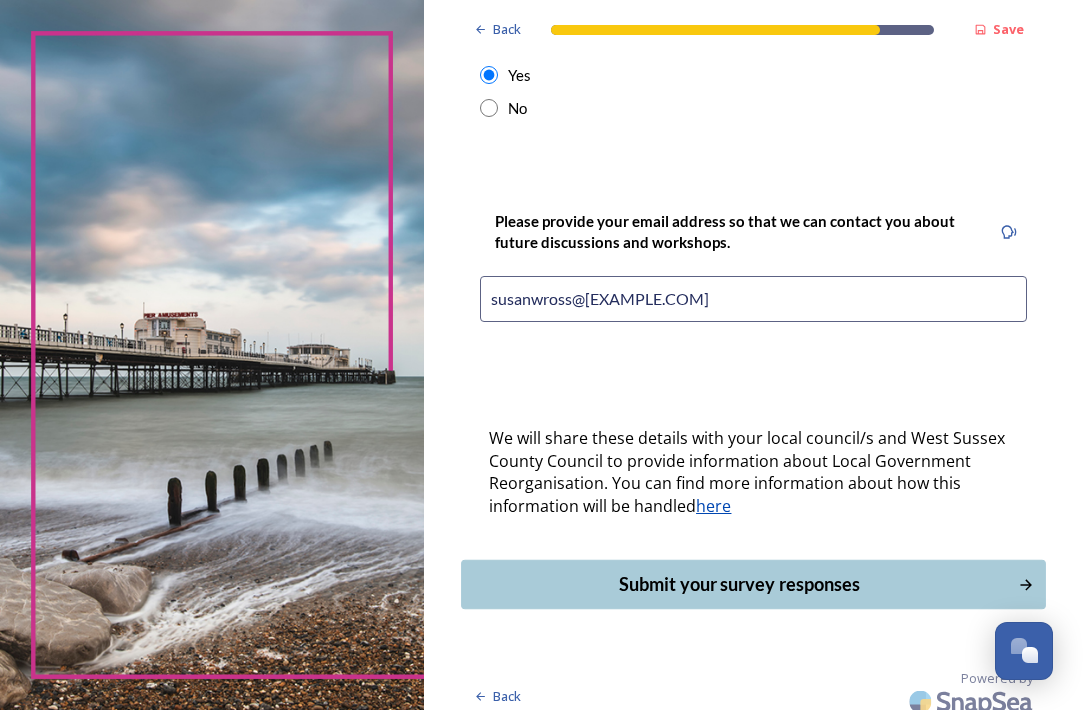 type on "susanwross@[EXAMPLE.COM]" 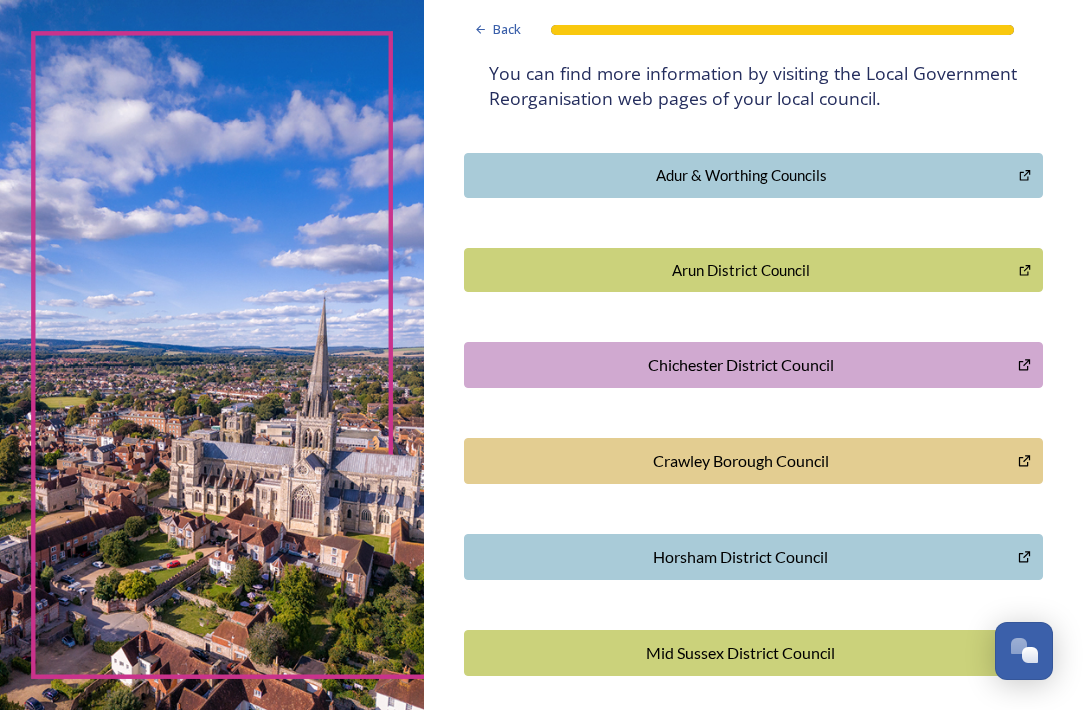 scroll, scrollTop: 428, scrollLeft: 0, axis: vertical 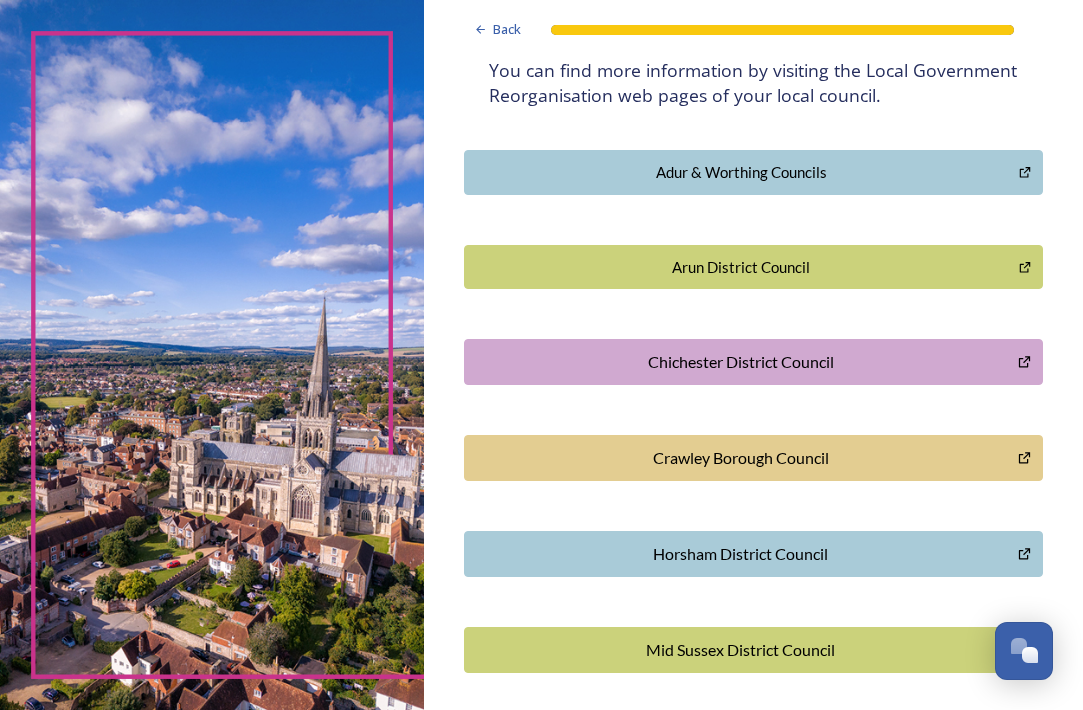 click on "Chichester District Council" at bounding box center (740, 362) 